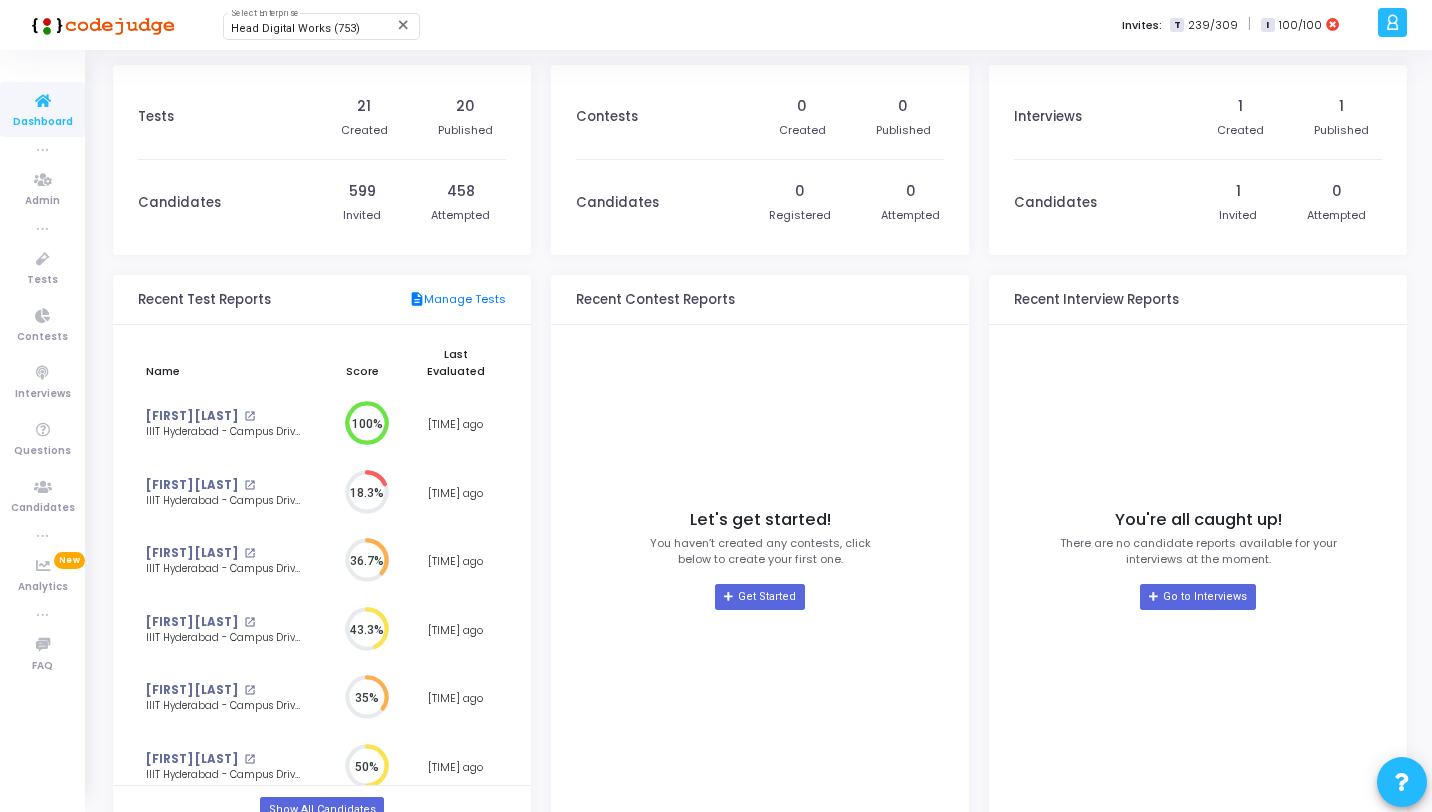 scroll, scrollTop: 0, scrollLeft: 0, axis: both 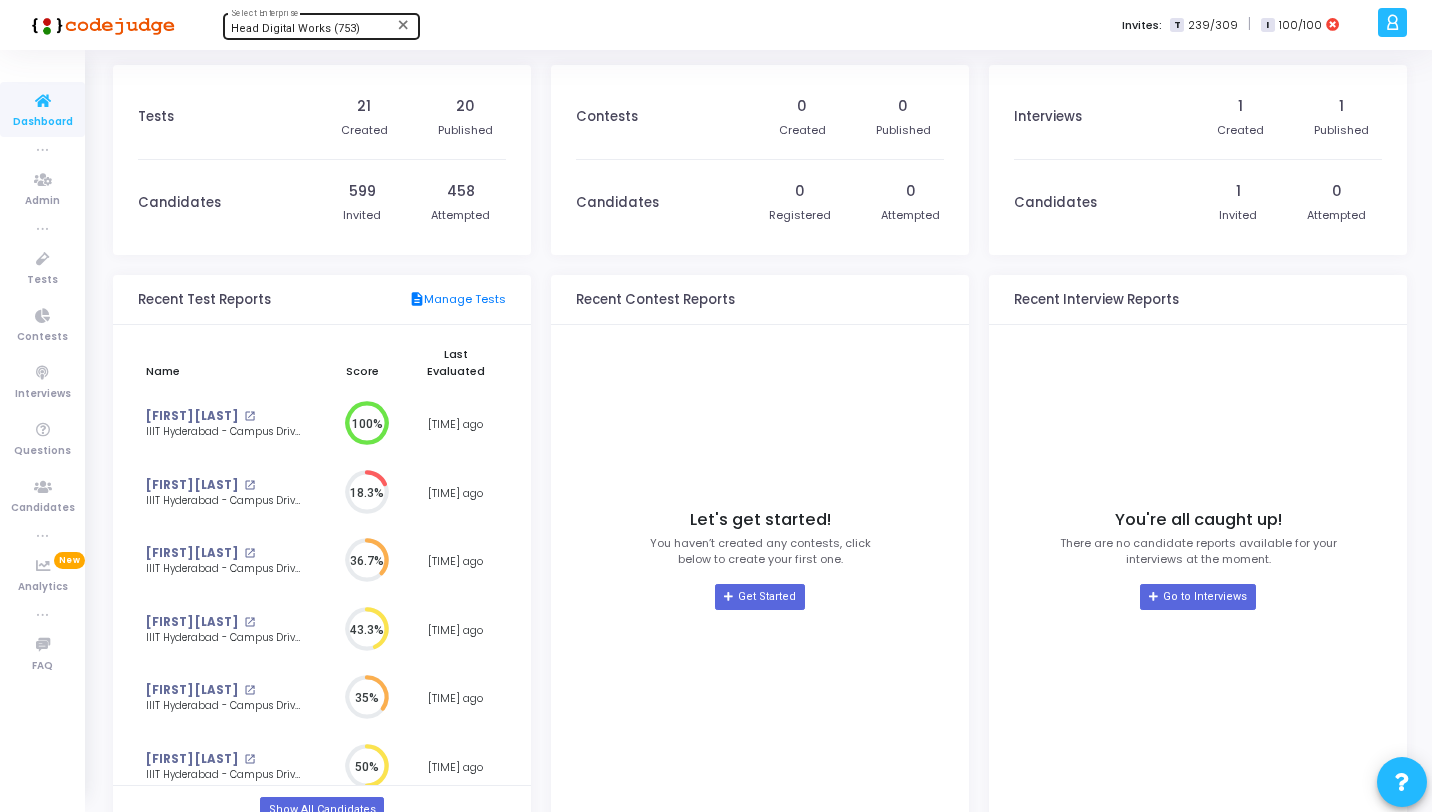 click on "[COMPANY] (753) Select Enterprise" at bounding box center [321, 25] 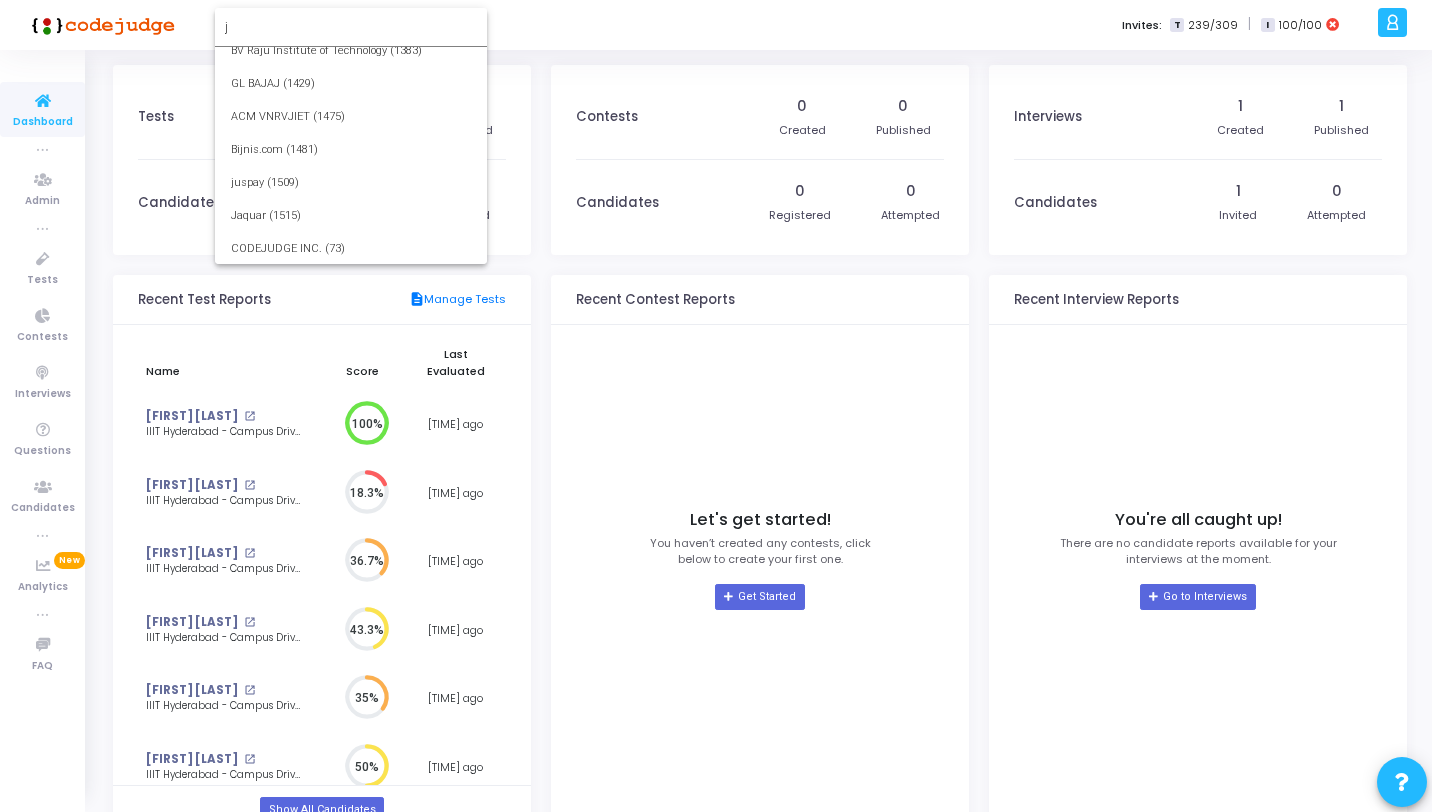 scroll, scrollTop: 0, scrollLeft: 0, axis: both 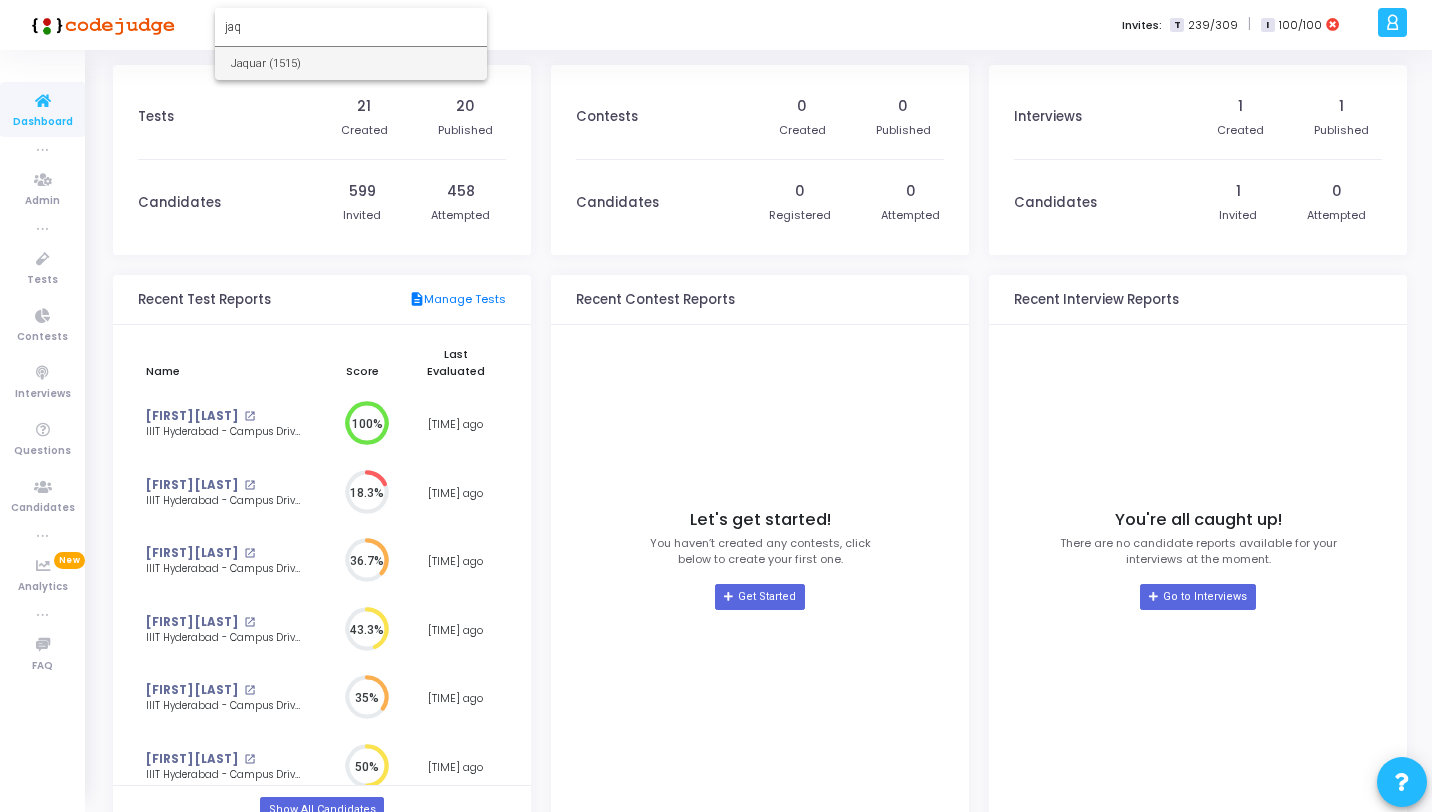 type on "jaq" 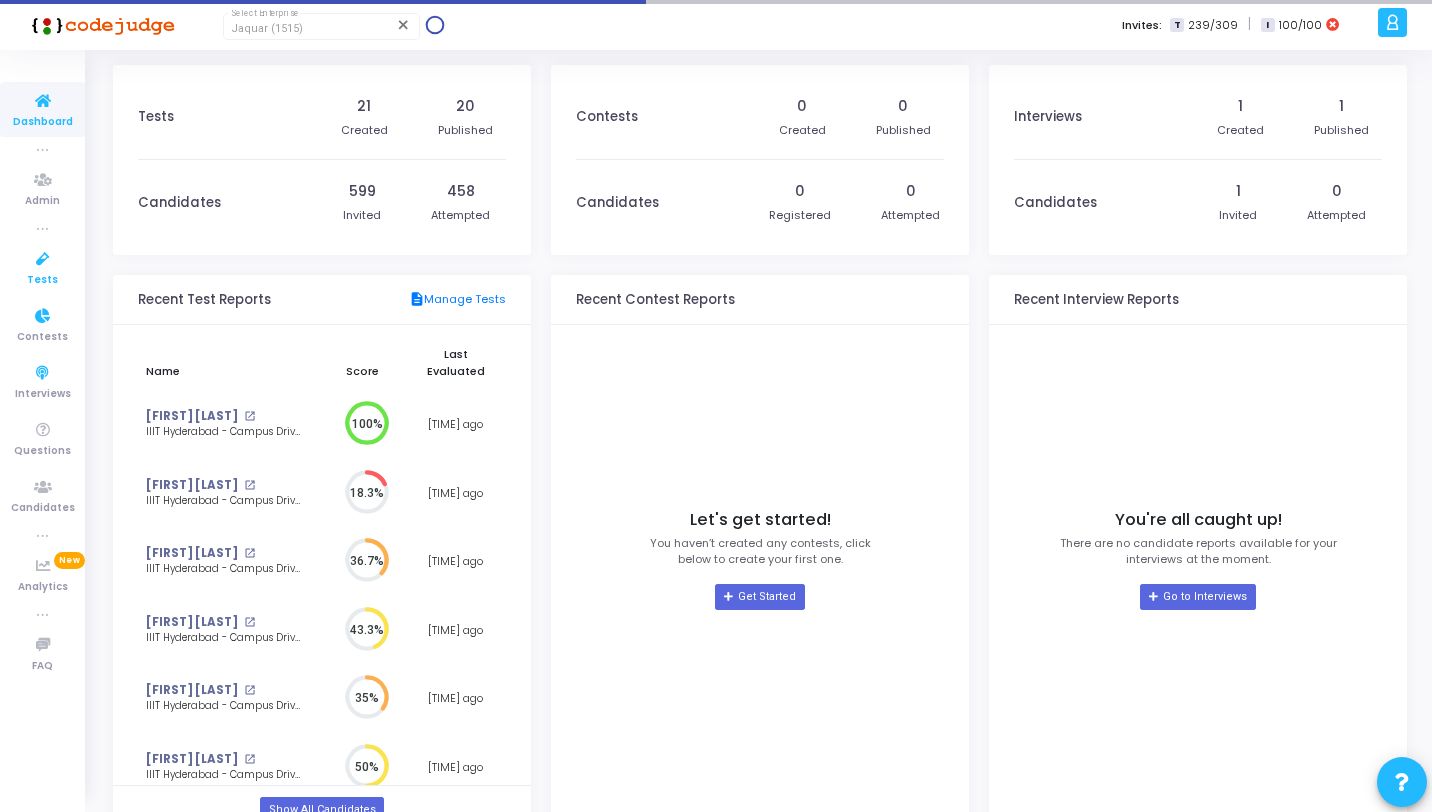 click at bounding box center (43, 259) 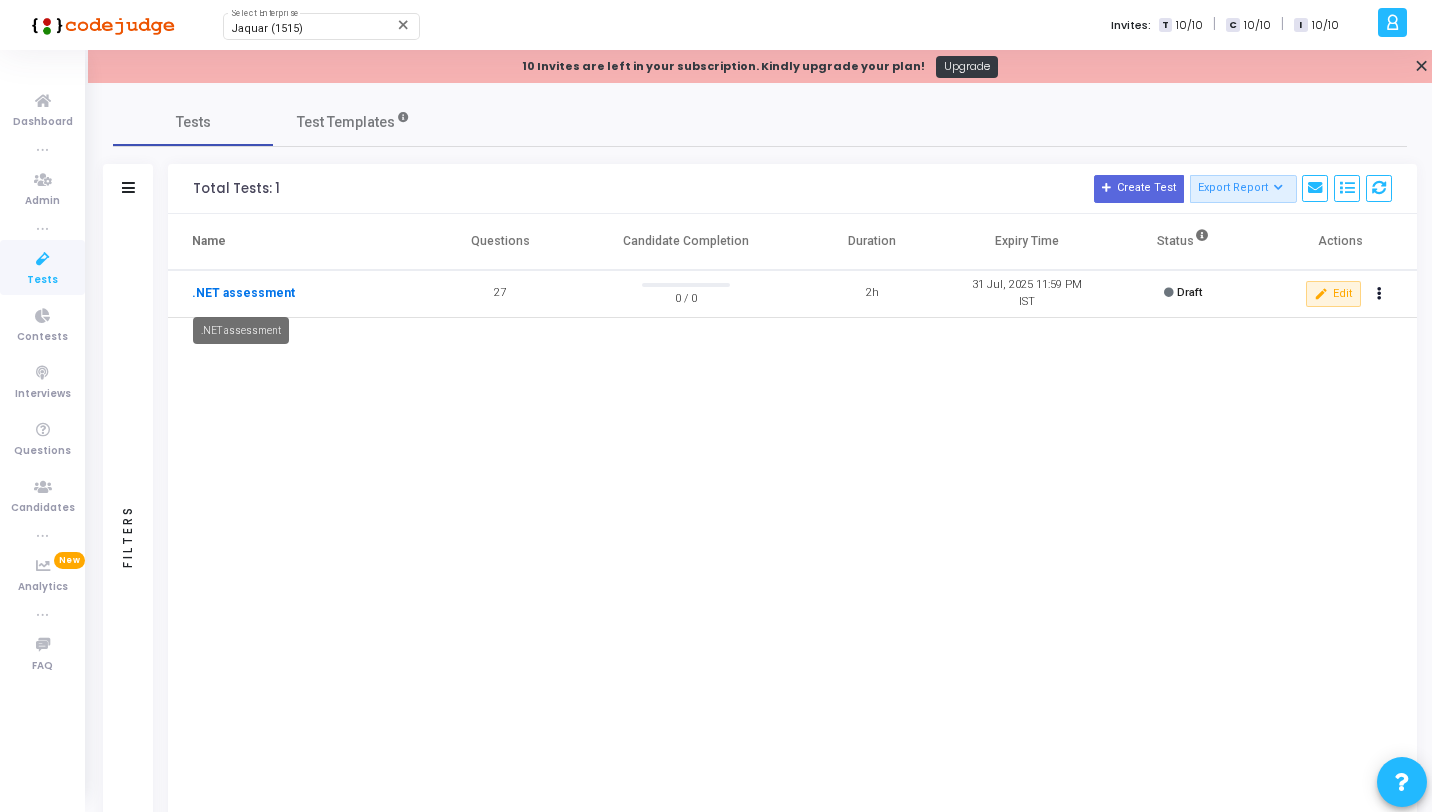 click on ".NET assessment" at bounding box center [243, 293] 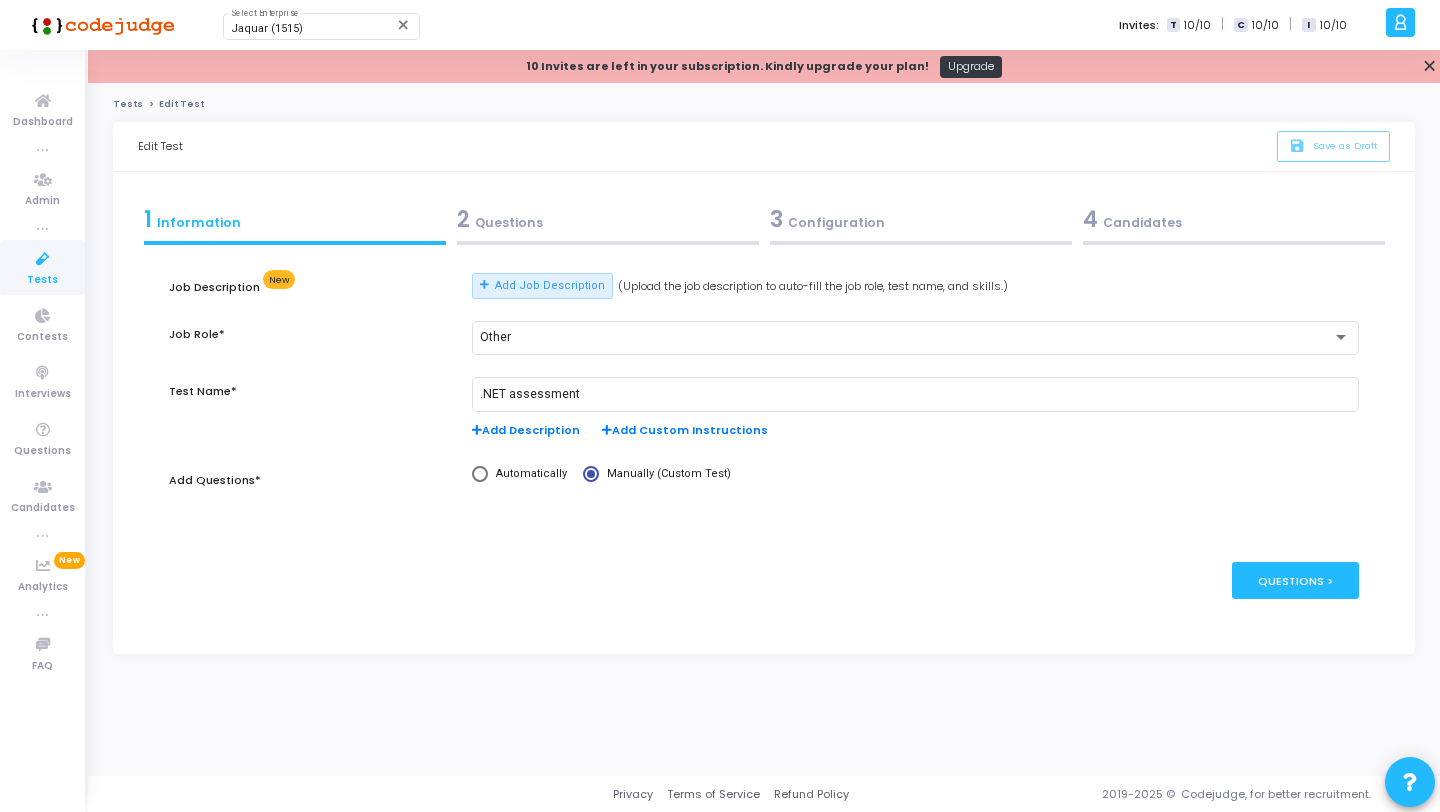 click on "2  Questions" at bounding box center [608, 219] 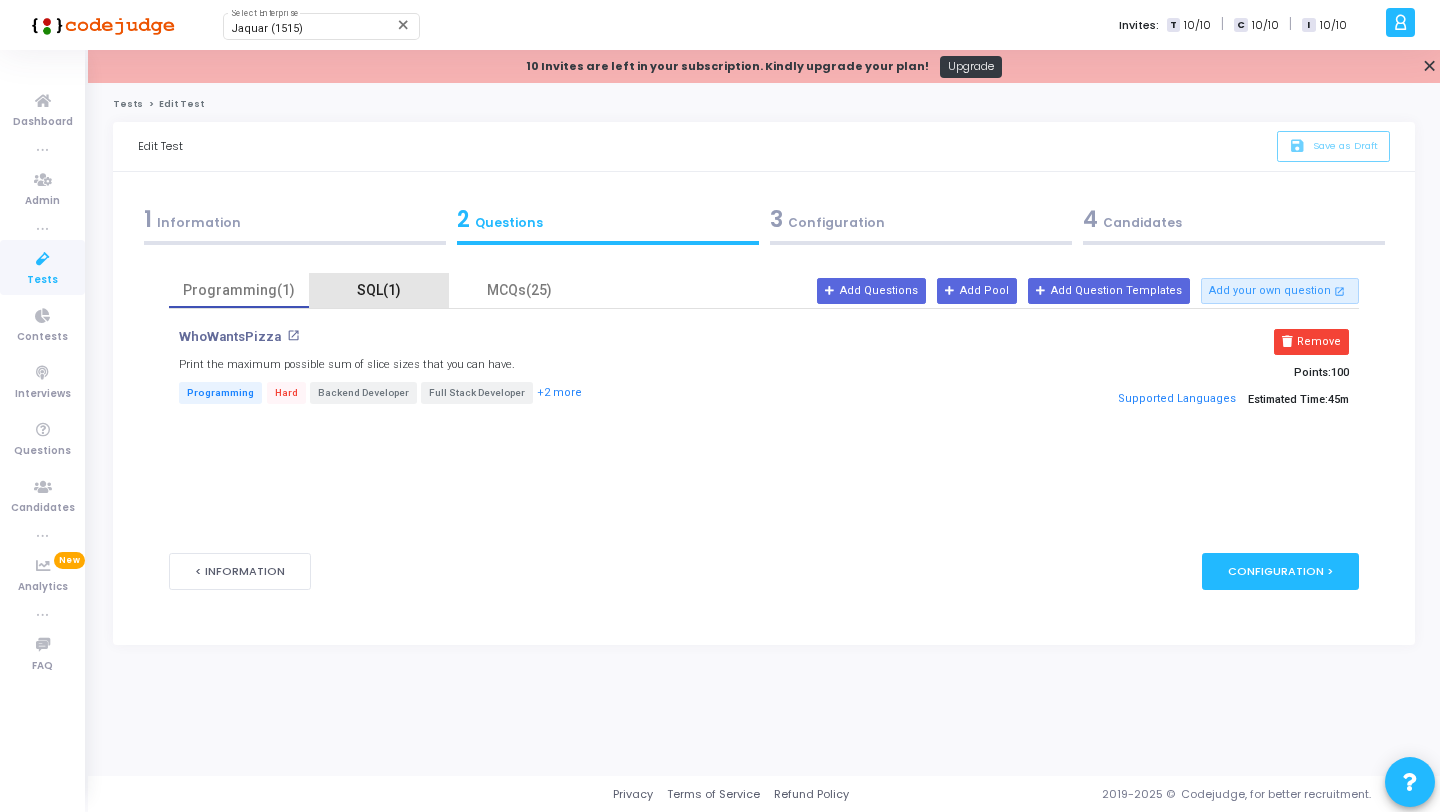 click on "SQL(1)" at bounding box center [379, 290] 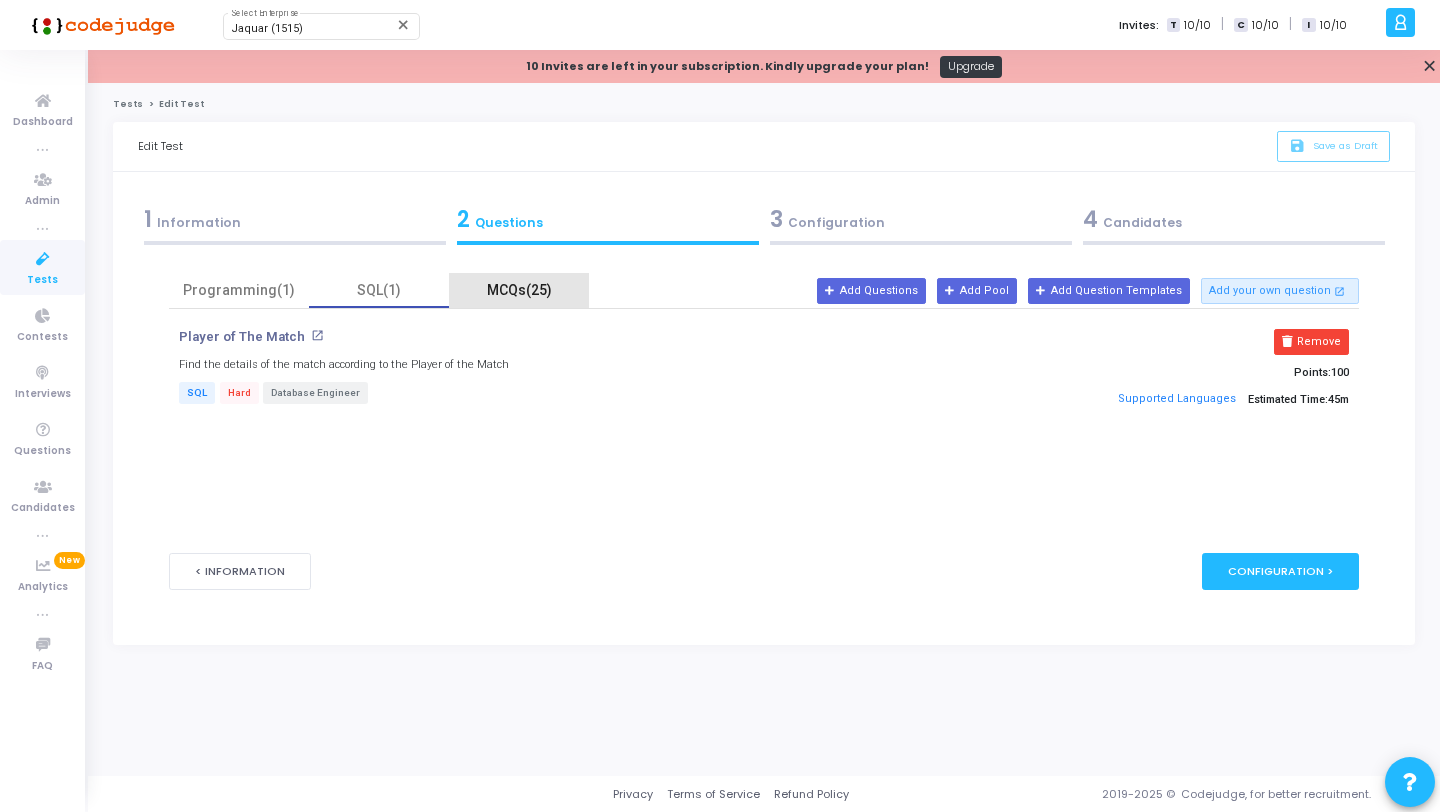 click on "MCQs(25)" at bounding box center (519, 290) 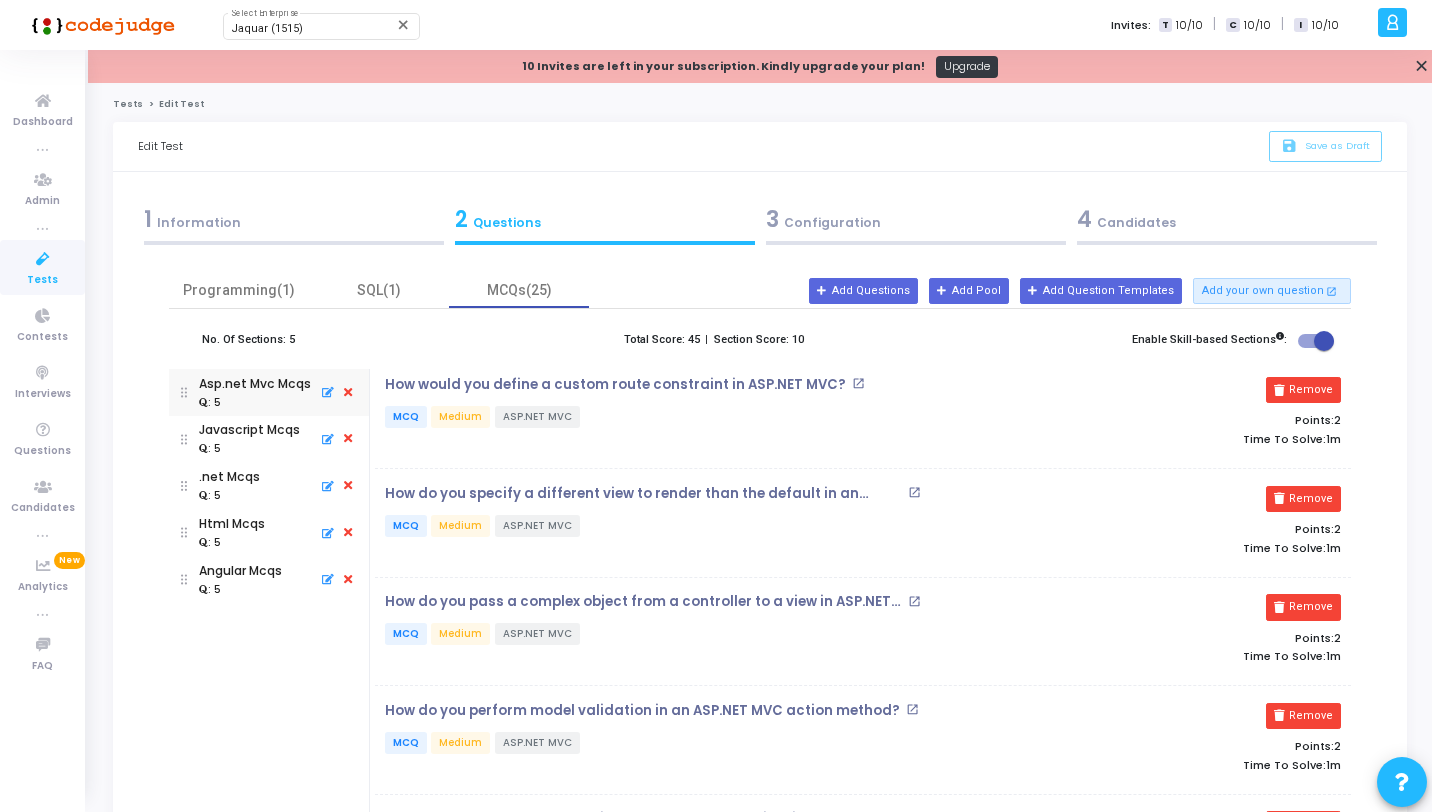 click on ": 5" at bounding box center [240, 589] 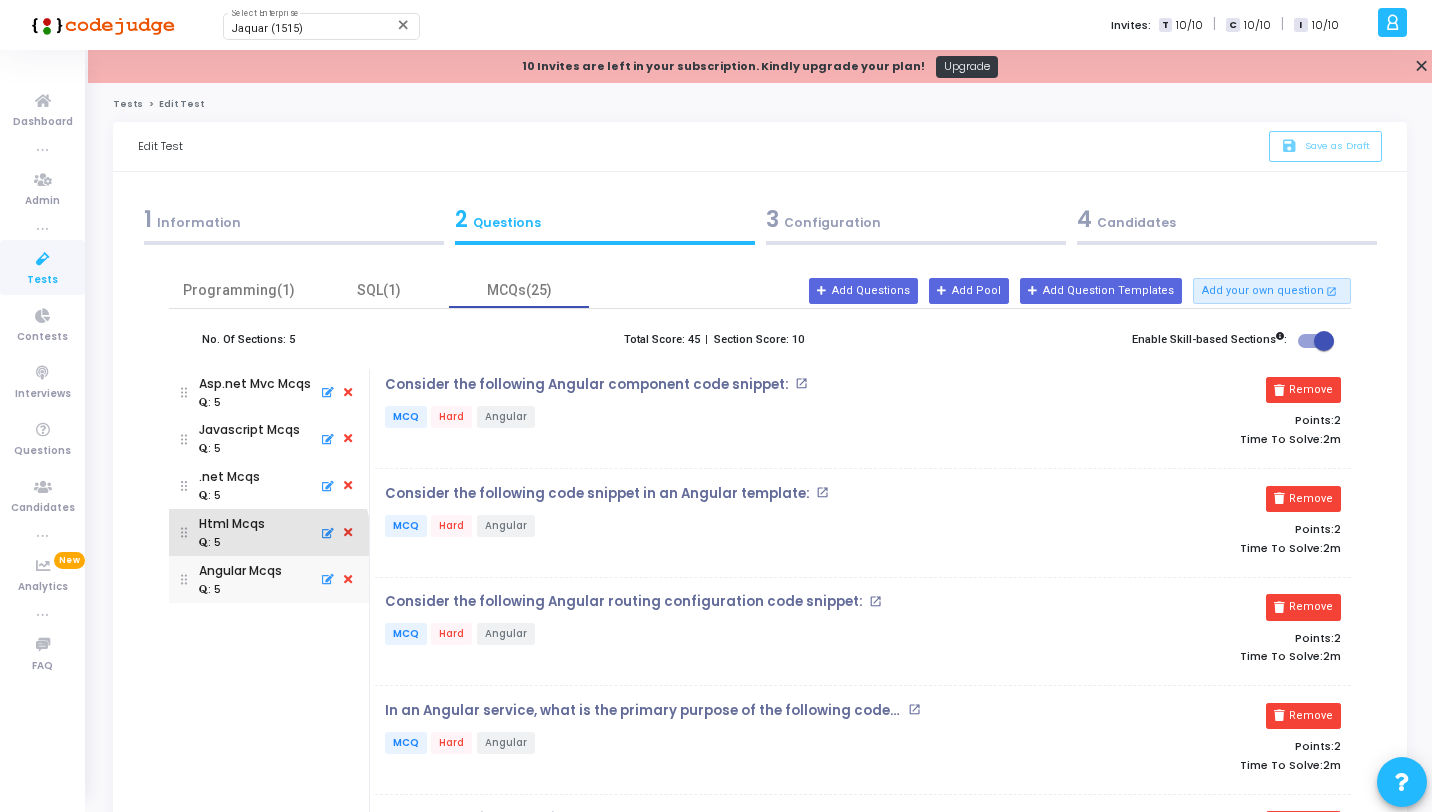 click on ": 5" at bounding box center (232, 542) 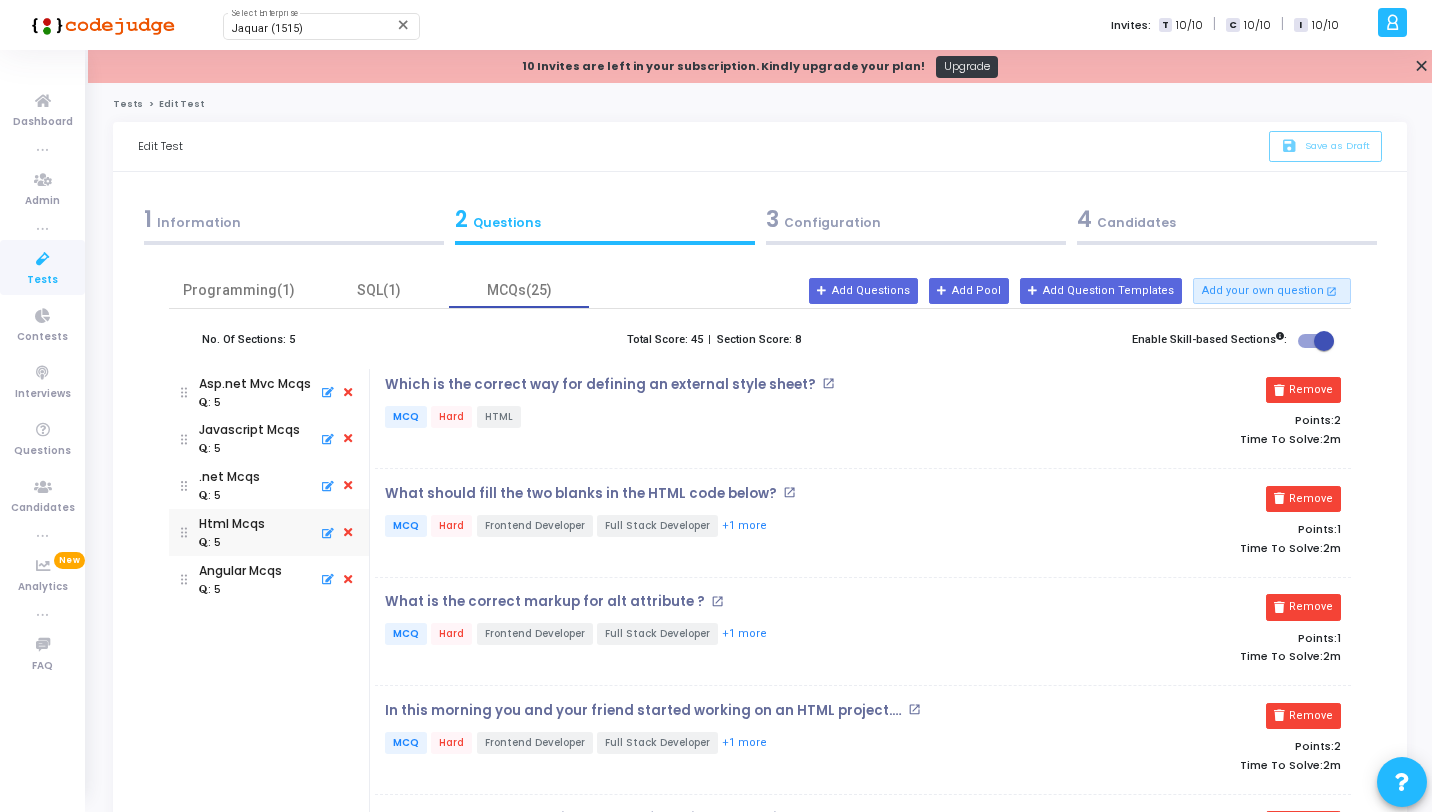click on ": 5" at bounding box center (229, 495) 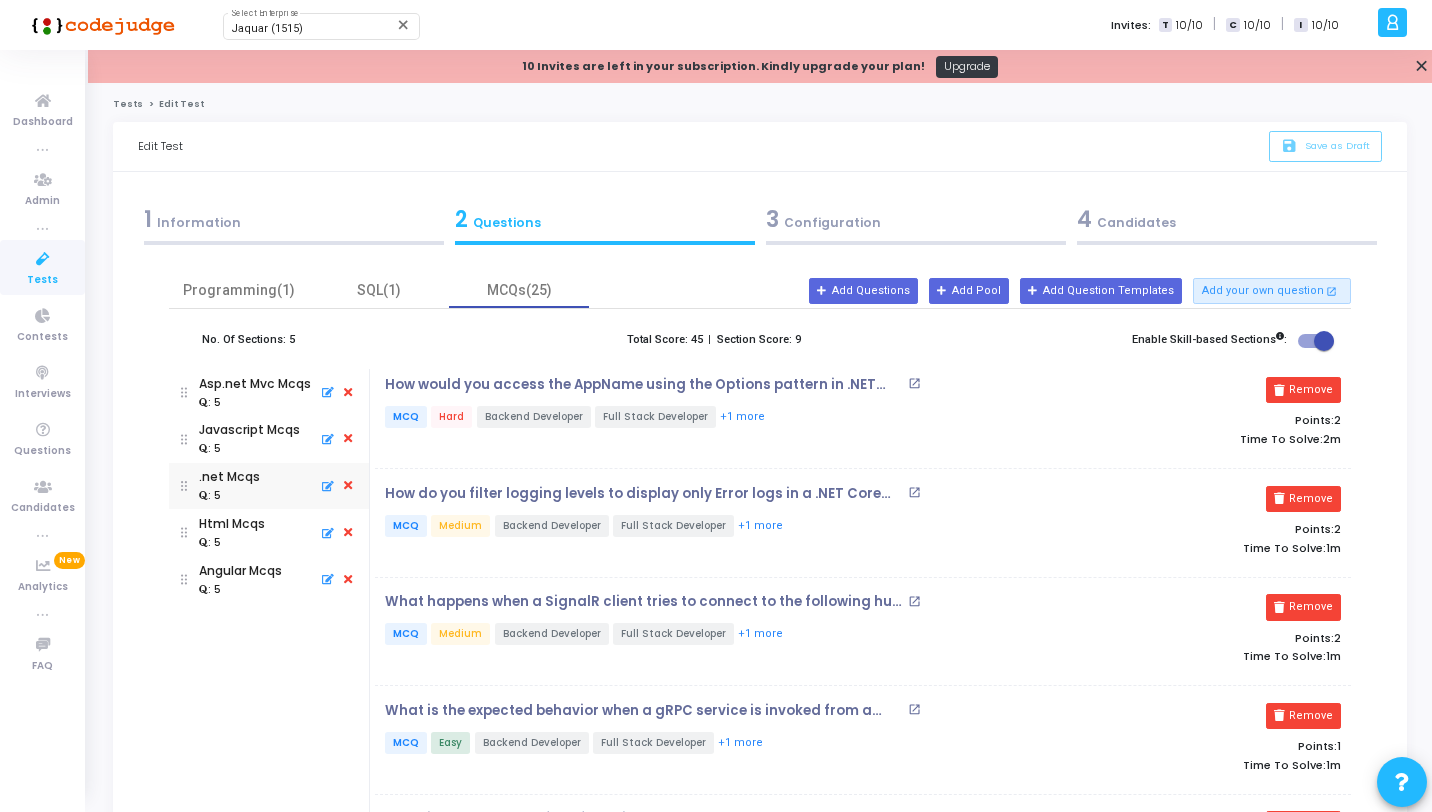 click on "Asp.net Mvc Mcqs  : 5" at bounding box center [255, 392] 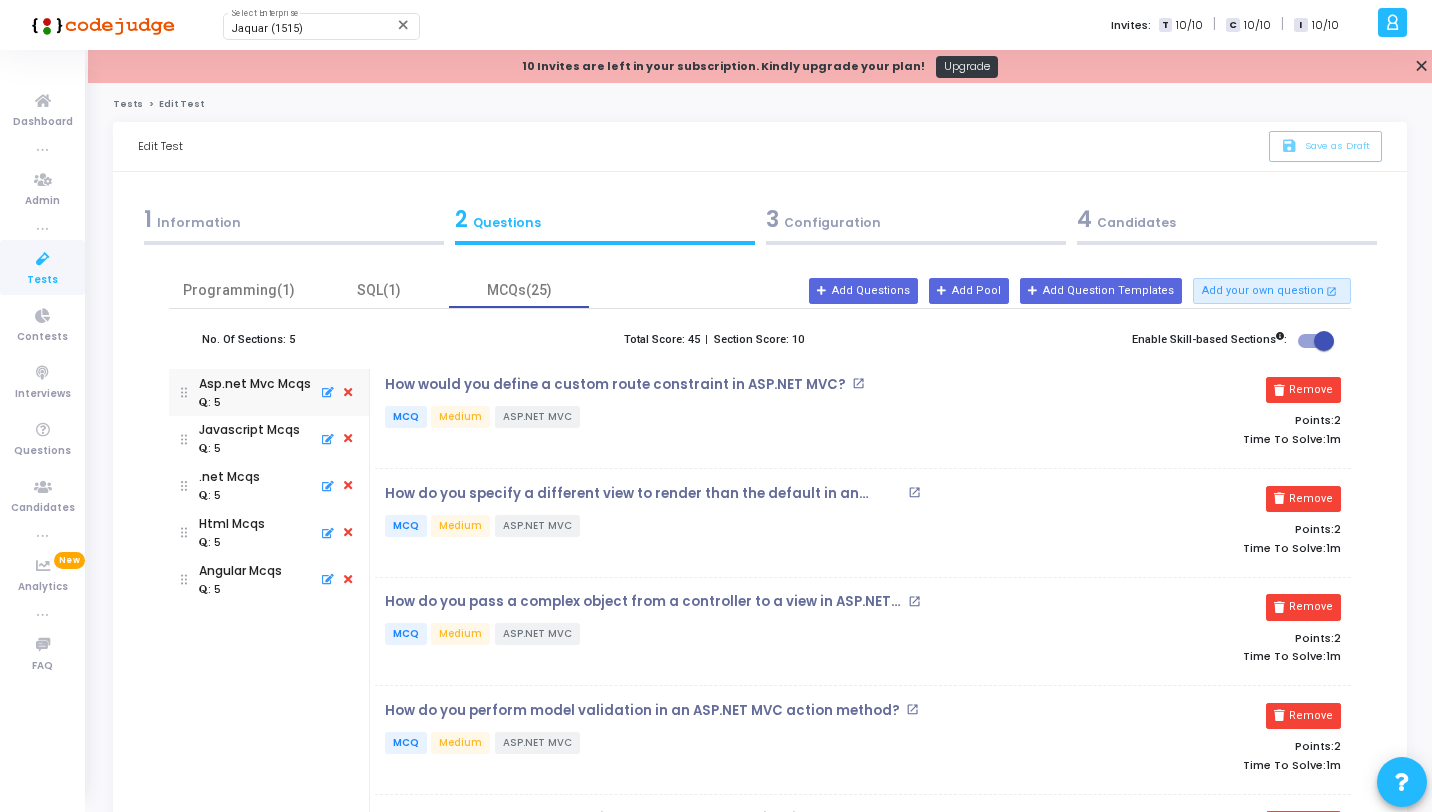 click on "Job Description   New Add Job Description  (Upload the job description to auto-fill the job role, test name, and skills.)   Job Role*  Other  Test Name*  .NET assessment  Add Description  Add Custom Instructions  Add Questions*     Automatically     Manually (Custom Test)   Programming(1)   SQL(1)   MCQs(25)   No. Of Sections: 5   Total Score: 45 |  Section Score: 10 Enable Skill-based Sections  :    Asp.net Mvc Mcqs  : 5   Javascript Mcqs  : 5   .net Mcqs  : 5   Html Mcqs  : 5   Angular Mcqs  : 5  How would you define a custom route constraint in ASP.NET MVC? open_in_new   MCQ   Medium   ASP.NET MVC   Remove   Points:  2  Time To Solve:      1m How do you specify a different view to render than the default in an ASP.NET MVC action? open_in_new   MCQ   Medium   ASP.NET MVC   Remove   Points:  2  Time To Solve:      1m How do you pass a complex object from a controller to a view in ASP.NET MVC? open_in_new   MCQ   Medium   ASP.NET MVC   Remove   Points:  2  Time To Solve:      1m open_in_new   MCQ  2 2" at bounding box center [760, 645] 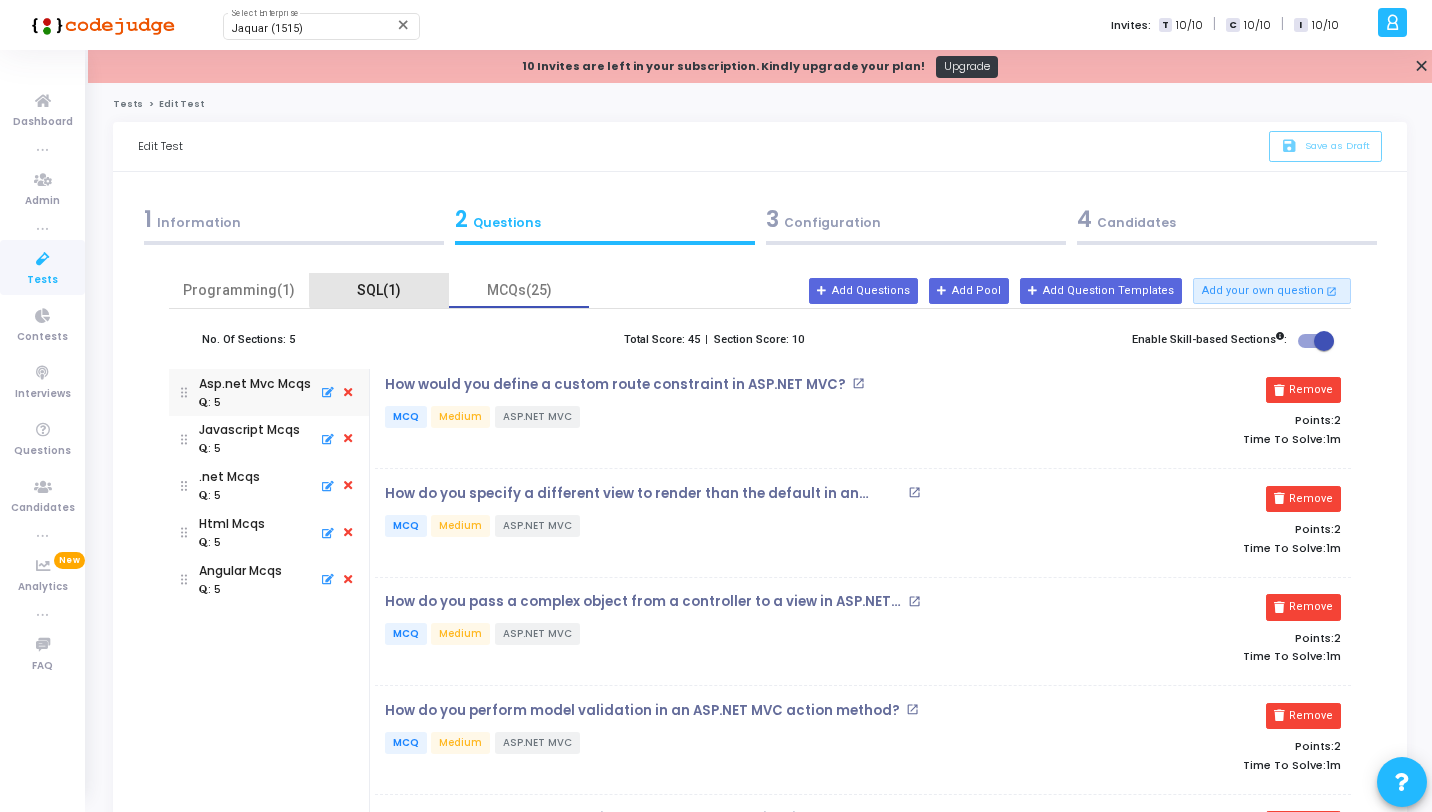 click on "SQL(1)" at bounding box center (379, 290) 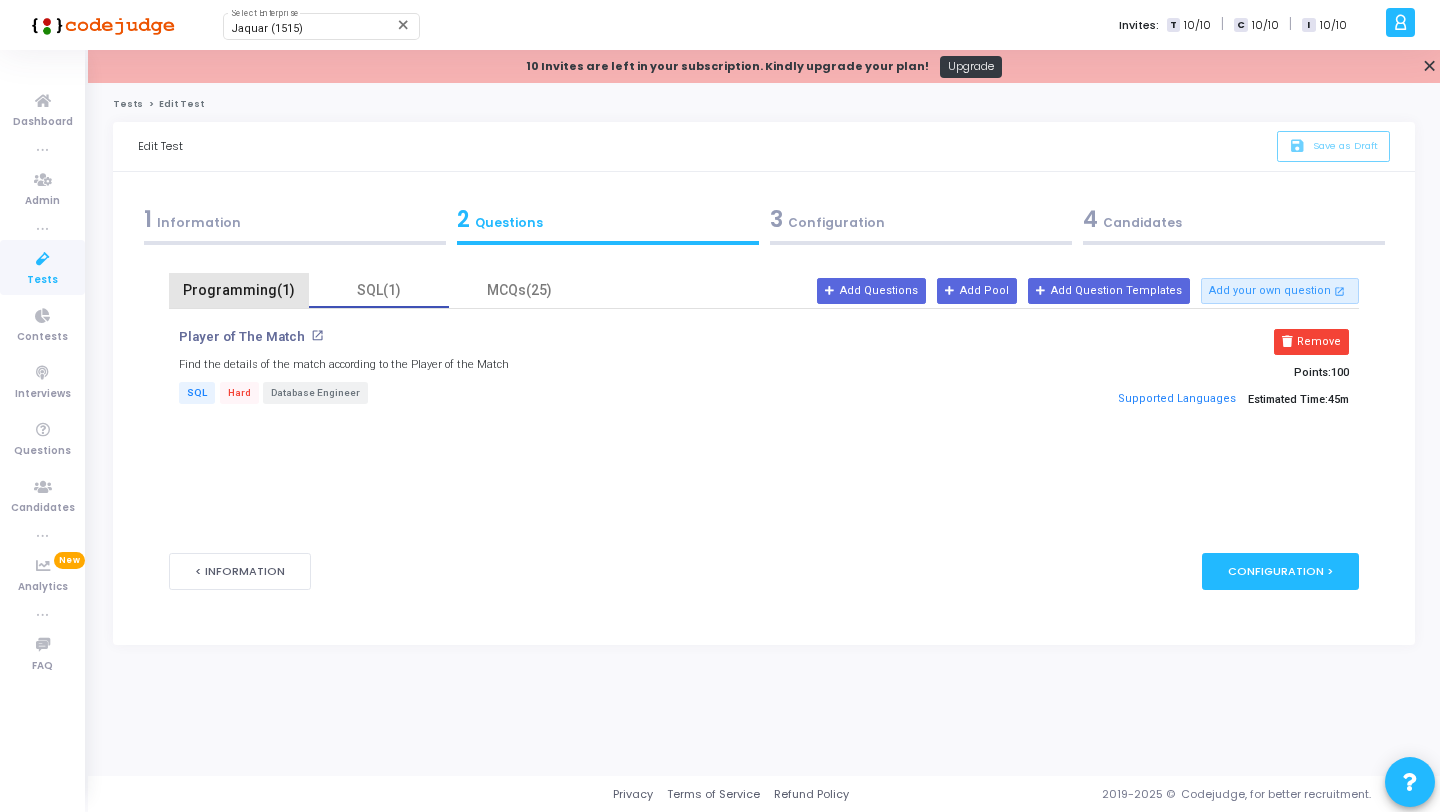 click on "Programming(1)" at bounding box center (239, 290) 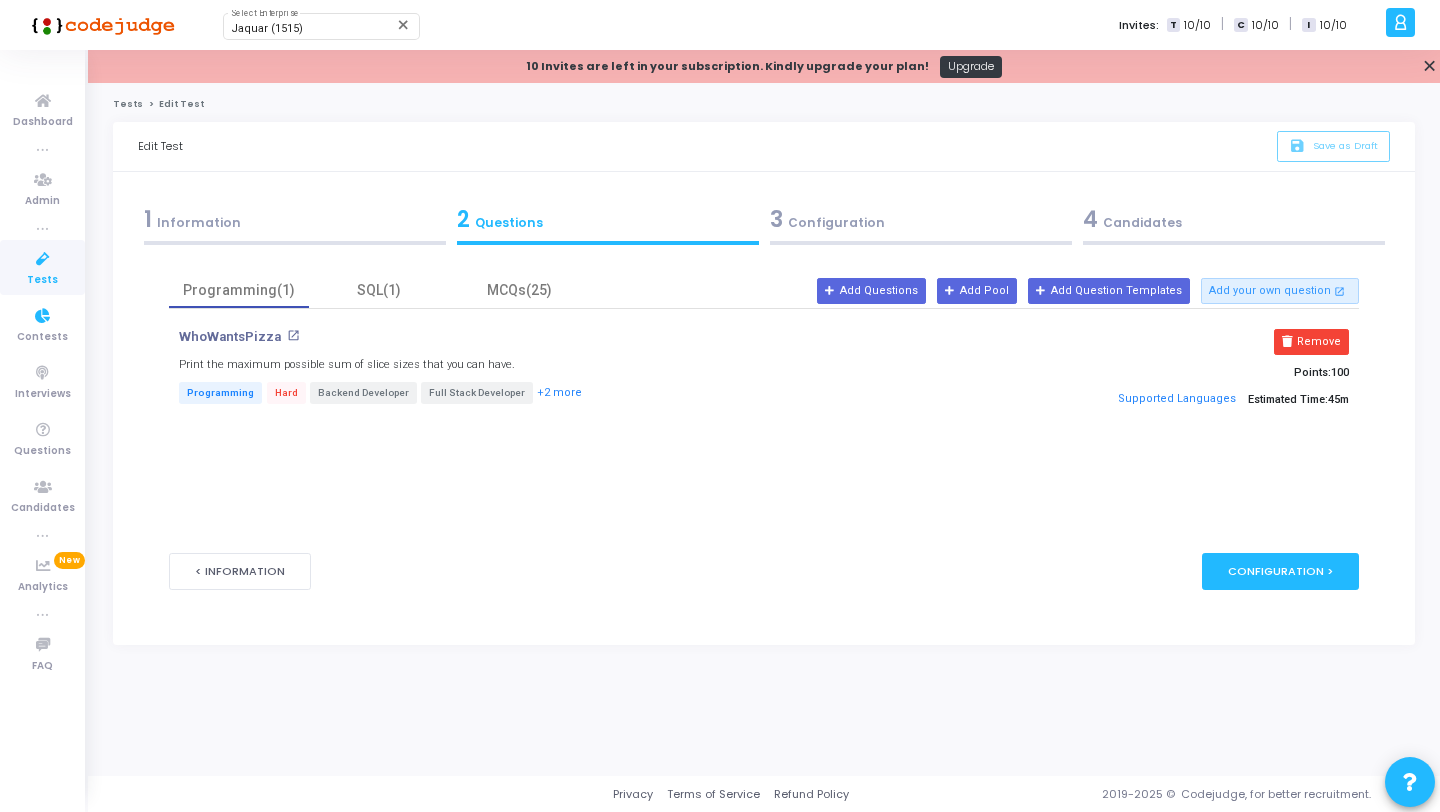 click at bounding box center (43, 259) 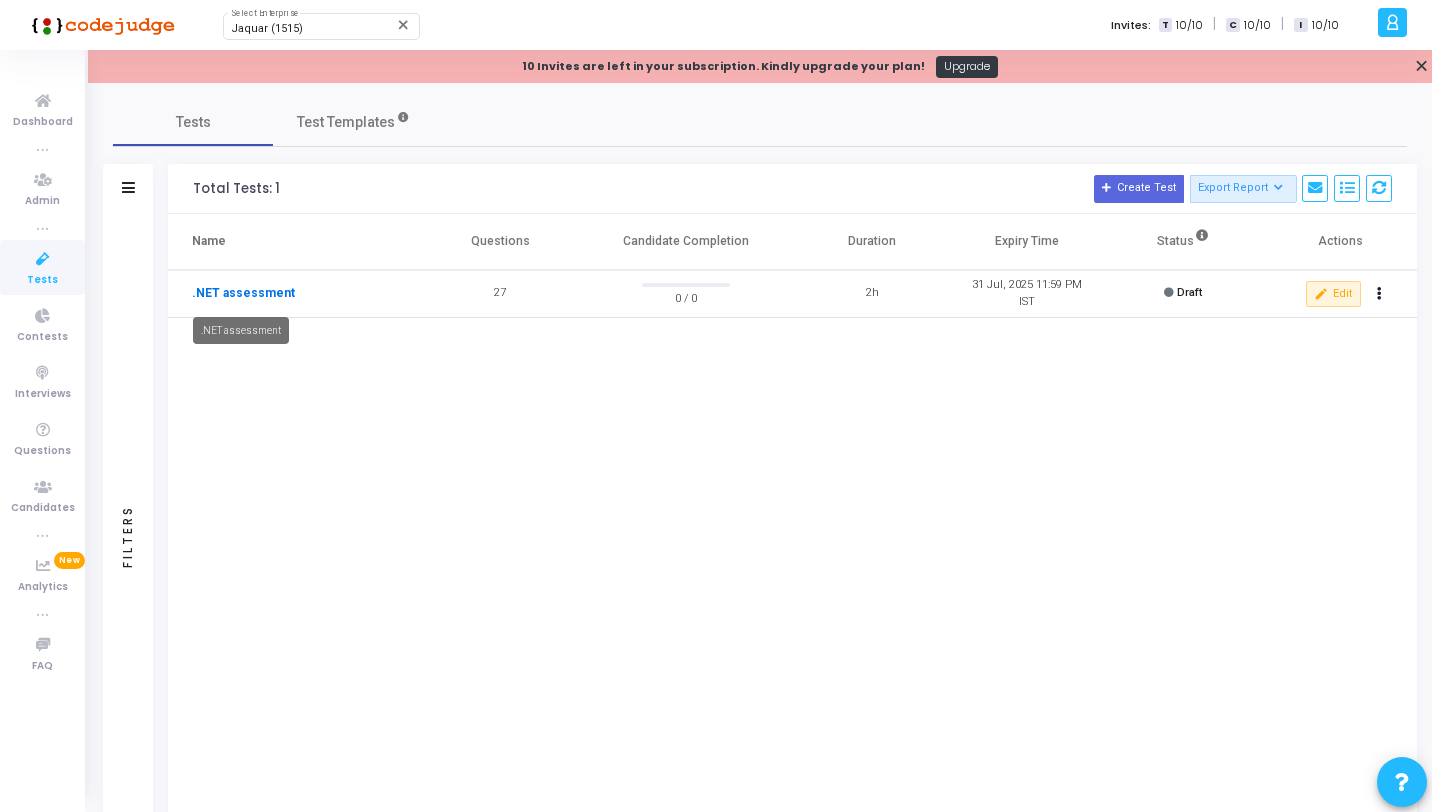 click on ".NET assessment" at bounding box center [243, 293] 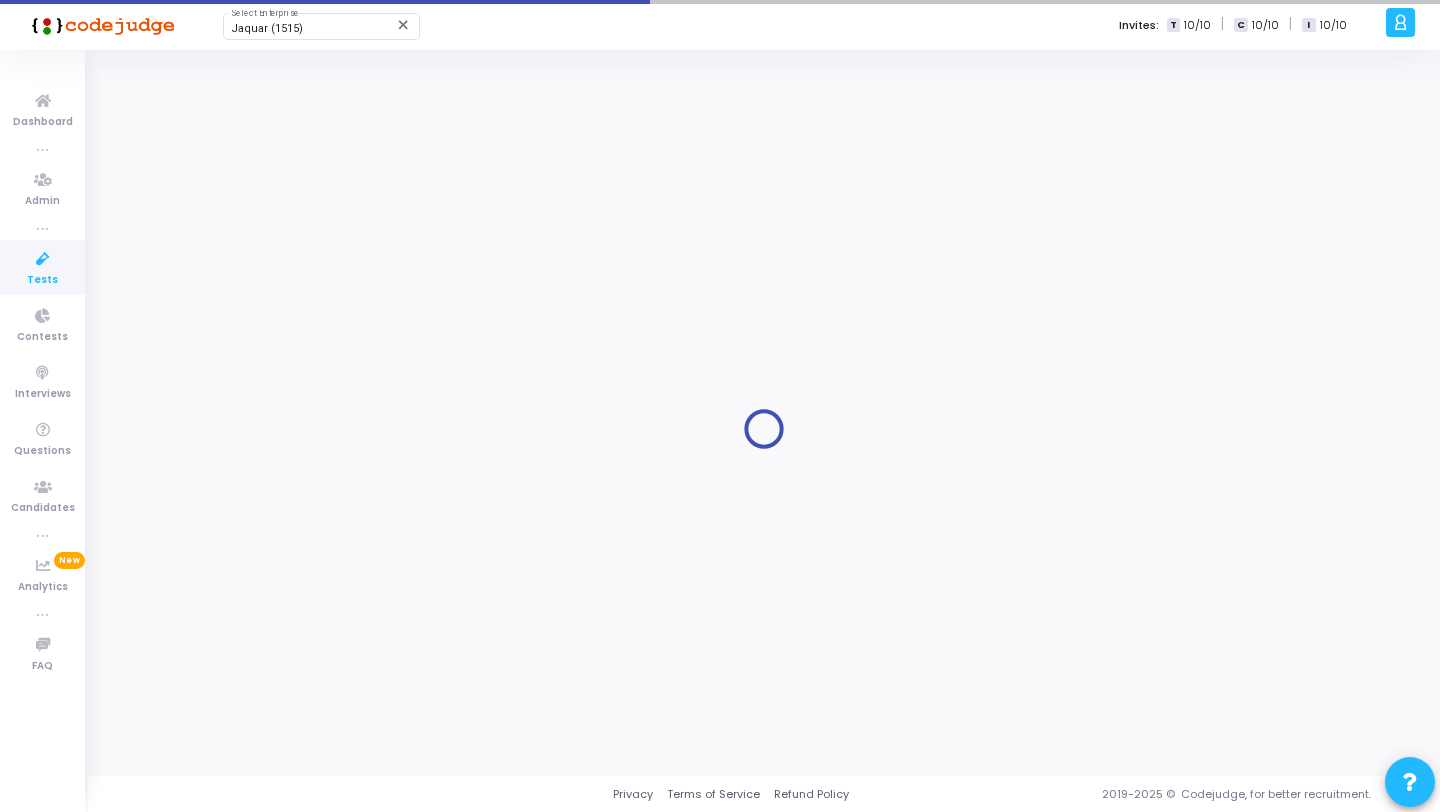 type on ".NET assessment" 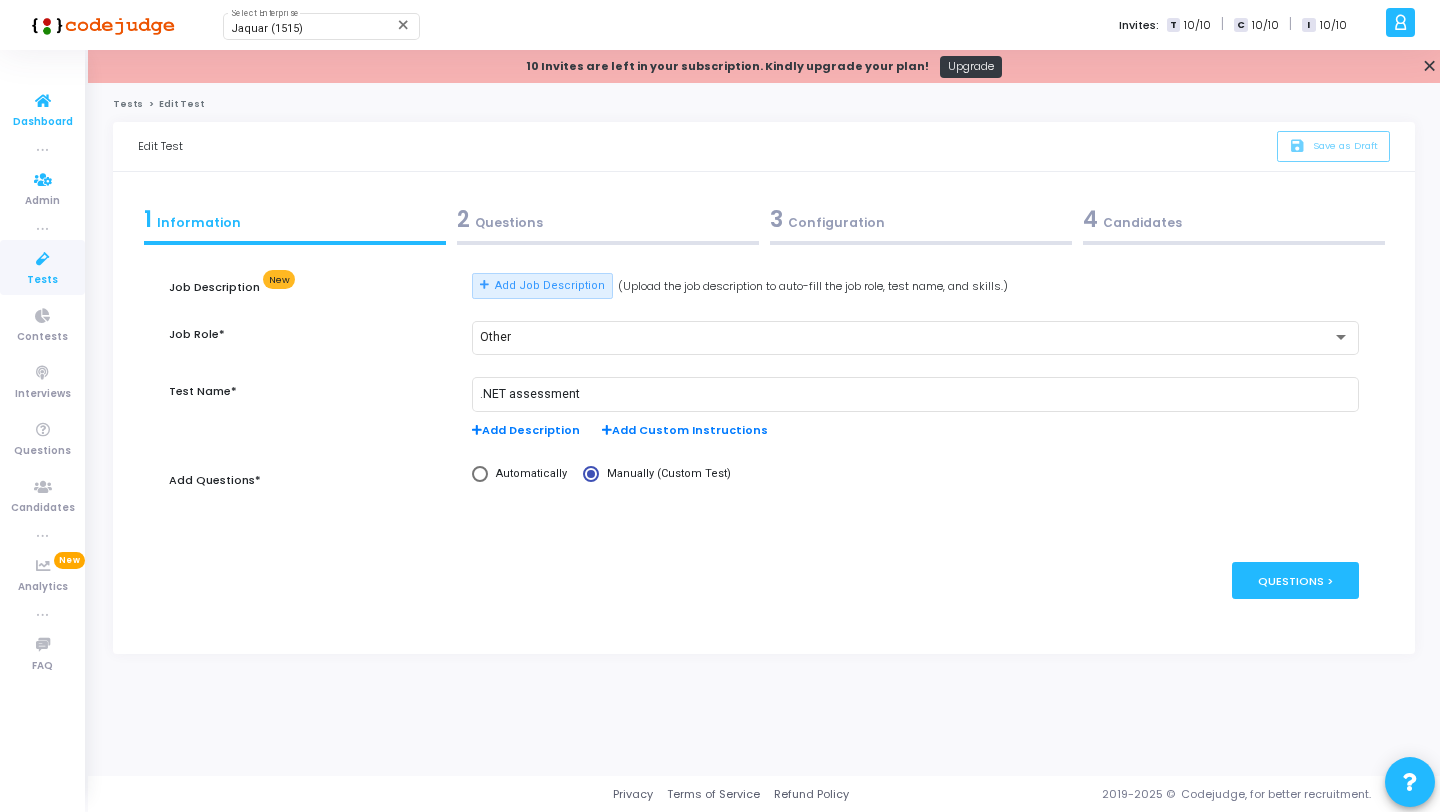 click on "Dashboard" at bounding box center (42, 109) 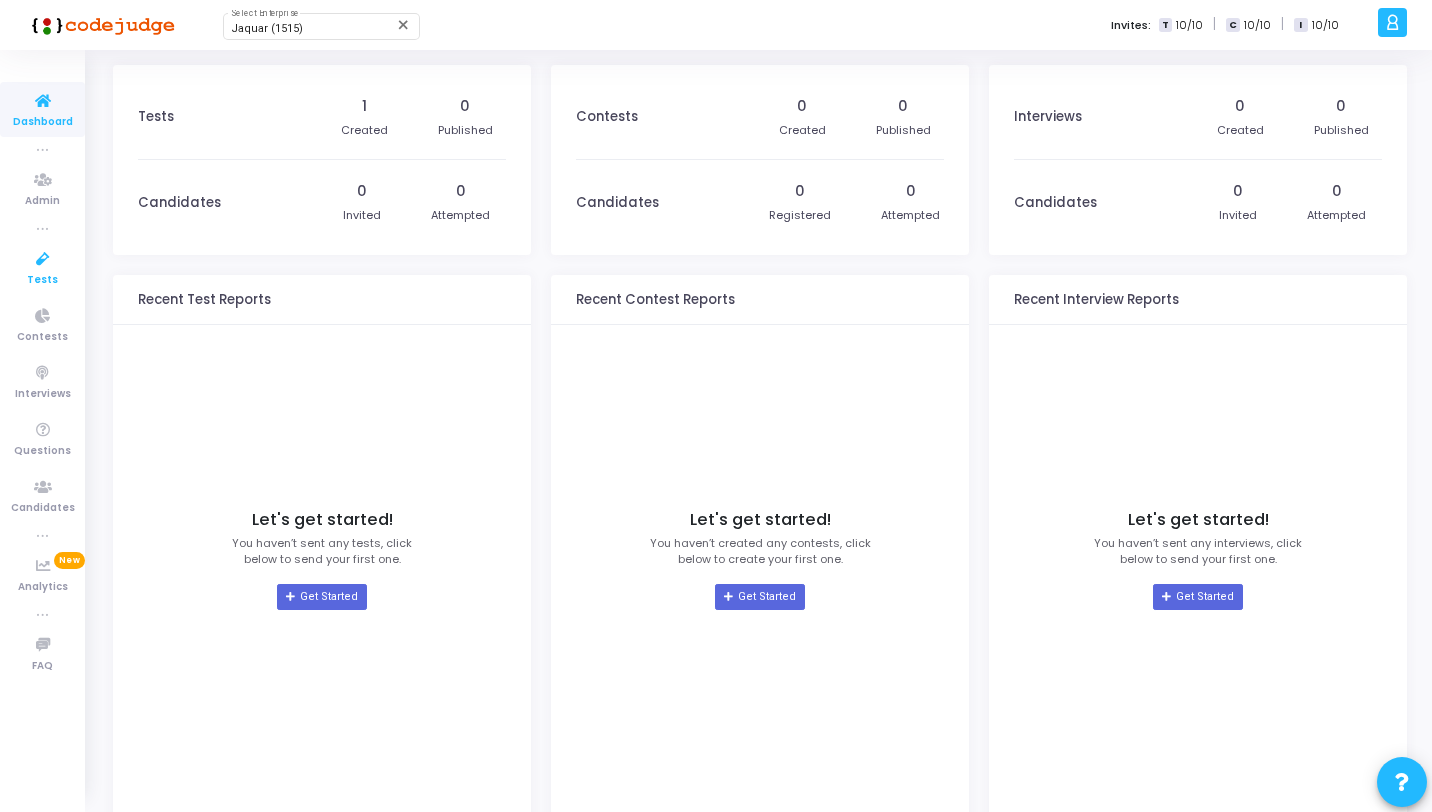 click at bounding box center [43, 259] 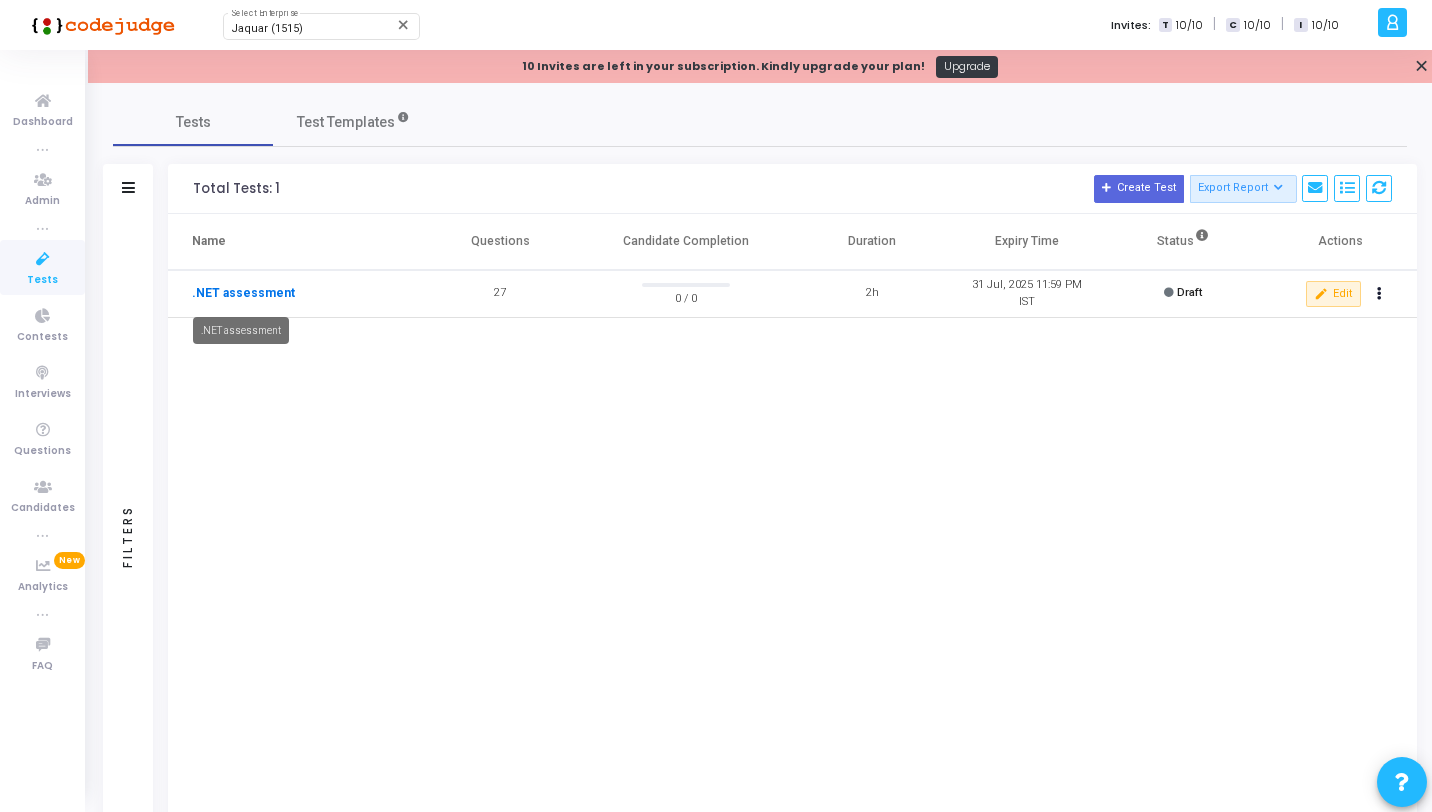 click on ".NET assessment" at bounding box center [243, 293] 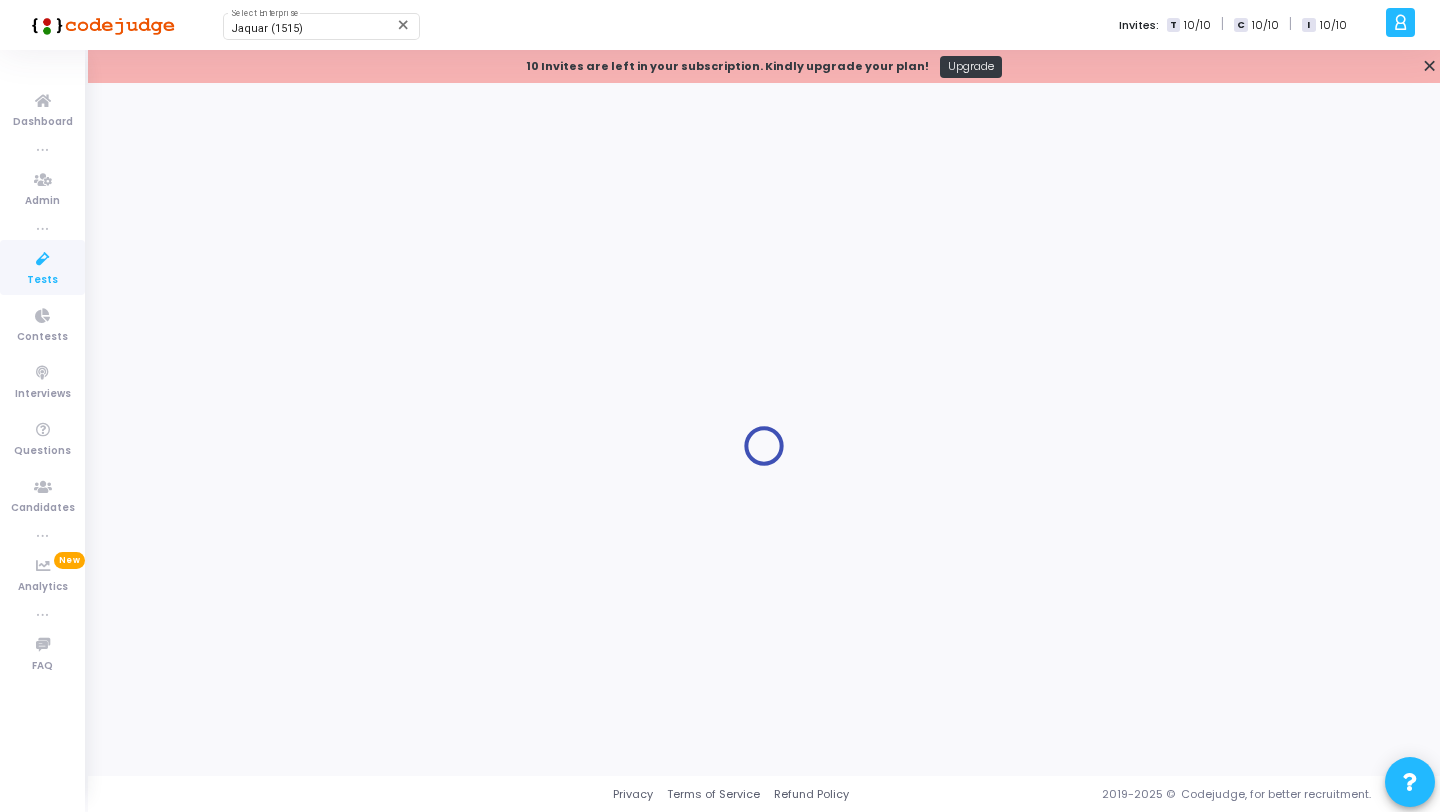 type on ".NET assessment" 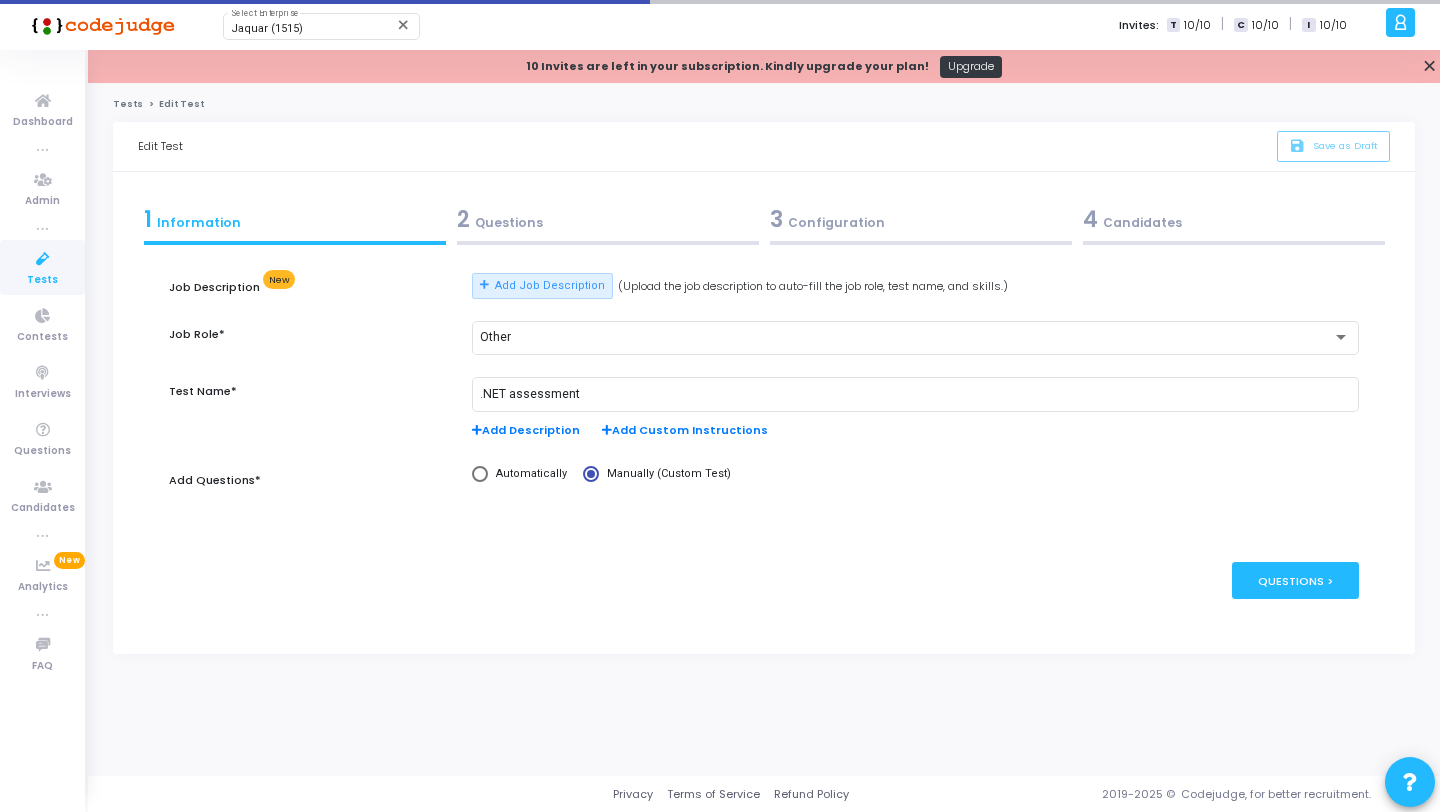 click on "2  Questions" at bounding box center [608, 219] 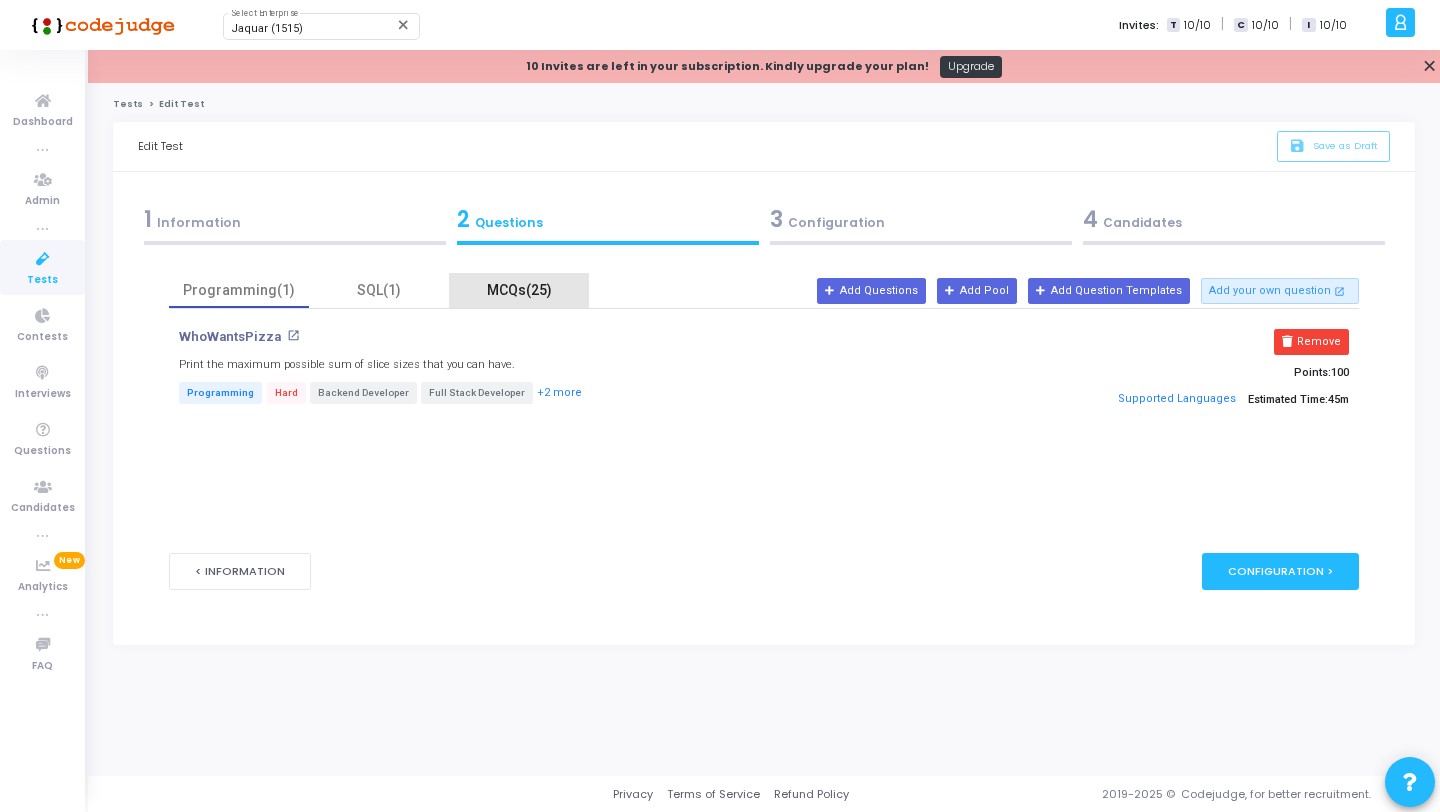 click on "MCQs(25)" at bounding box center [519, 290] 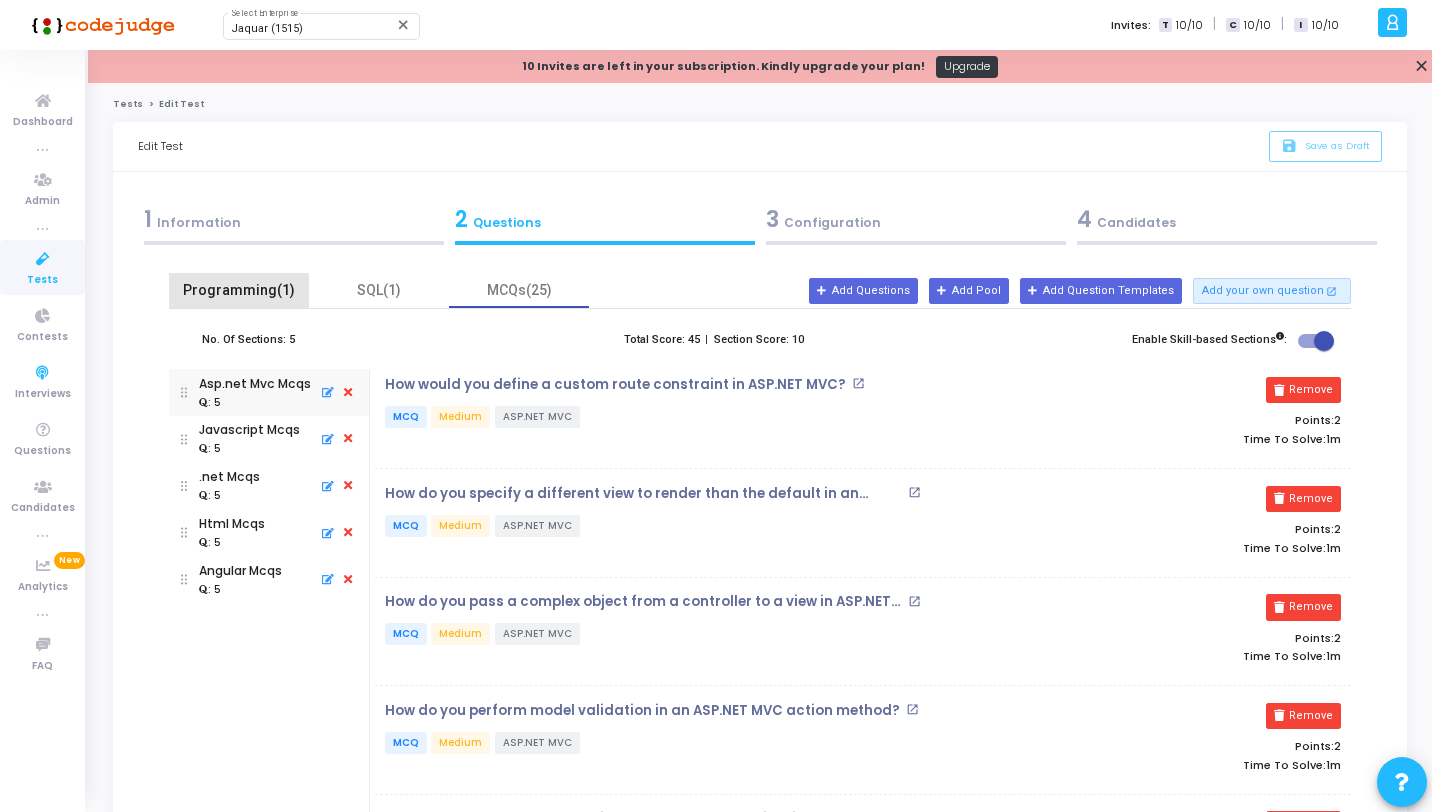 click on "Programming(1)" at bounding box center [239, 290] 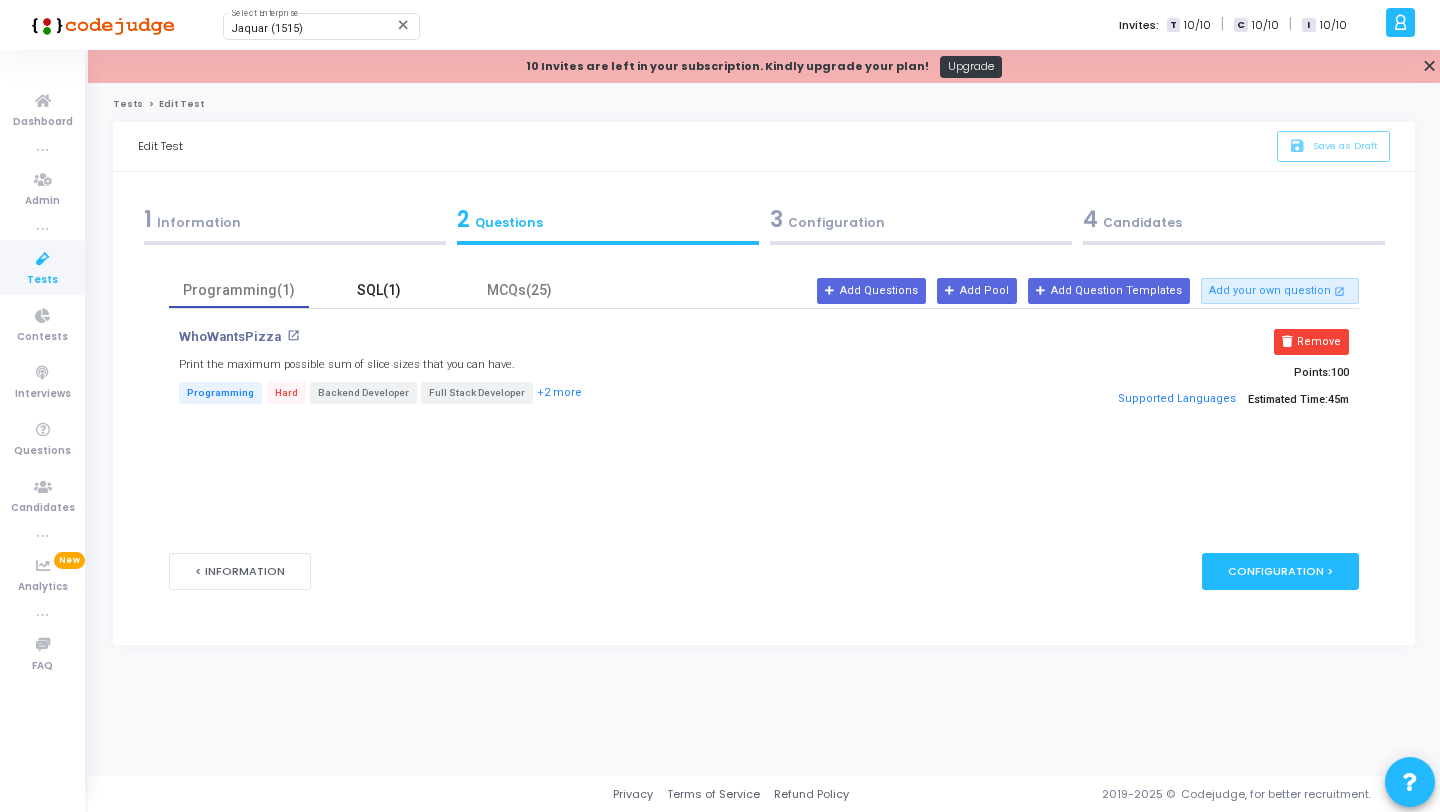 click on "SQL(1)" at bounding box center (379, 290) 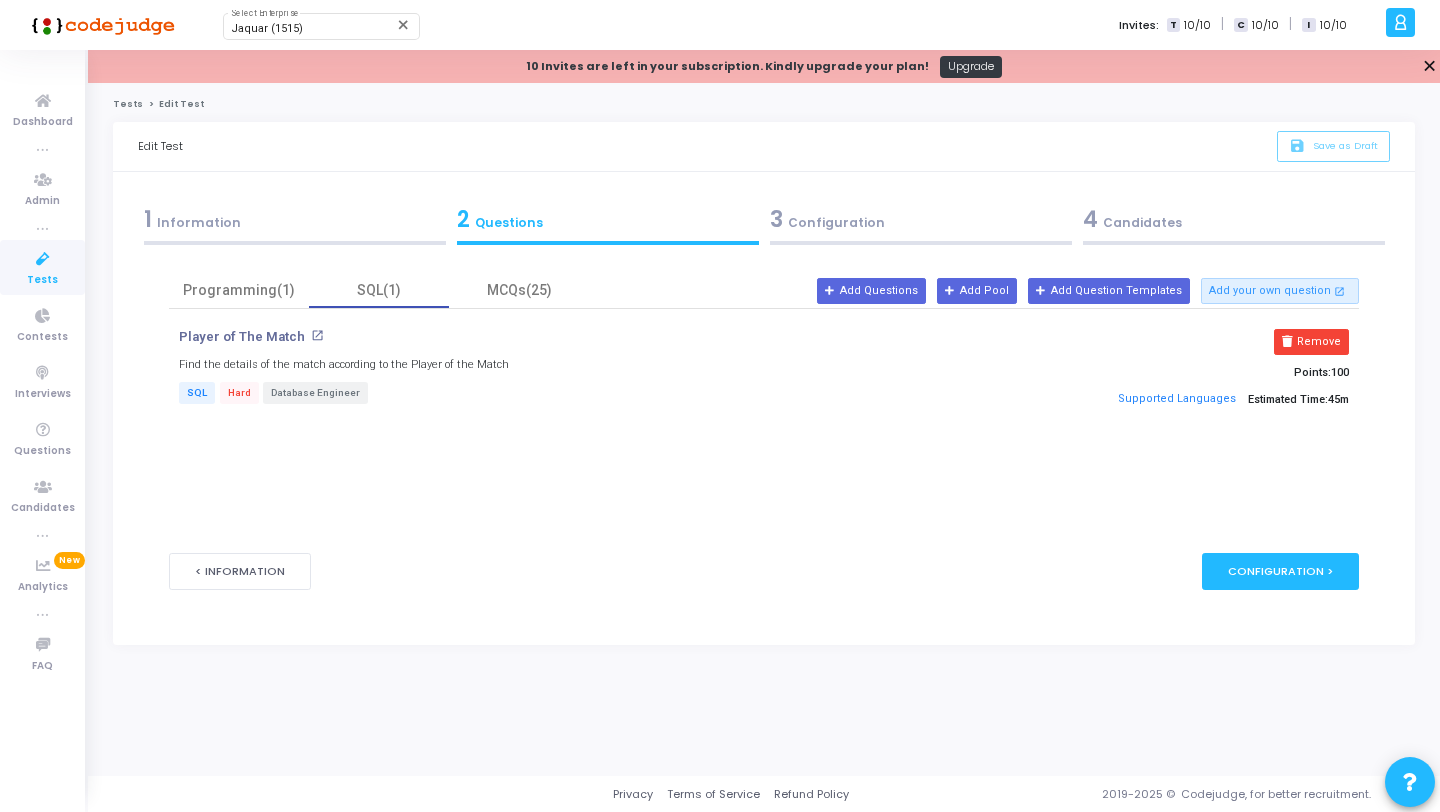 click on "✕" at bounding box center (1429, 66) 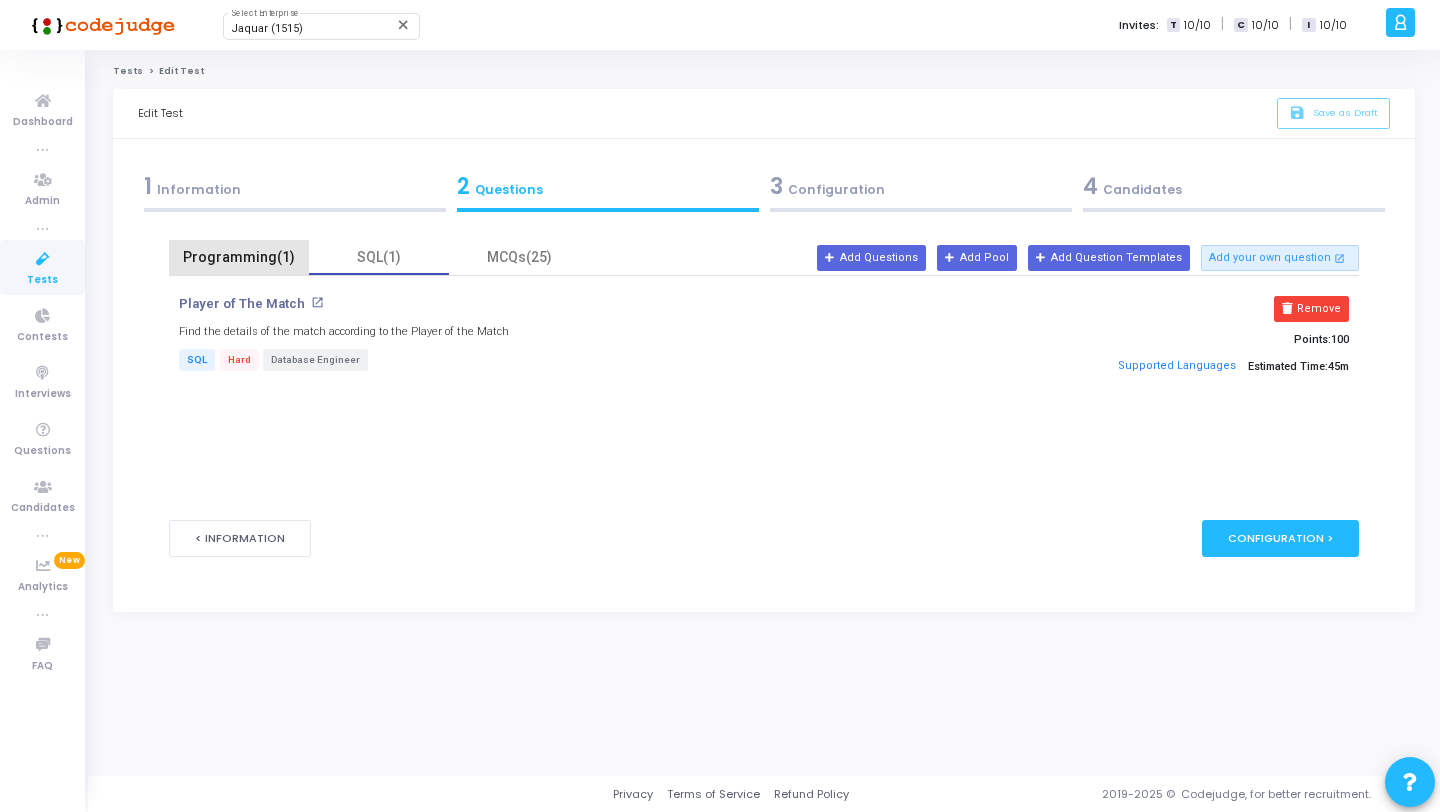 click on "Programming(1)" at bounding box center [239, 257] 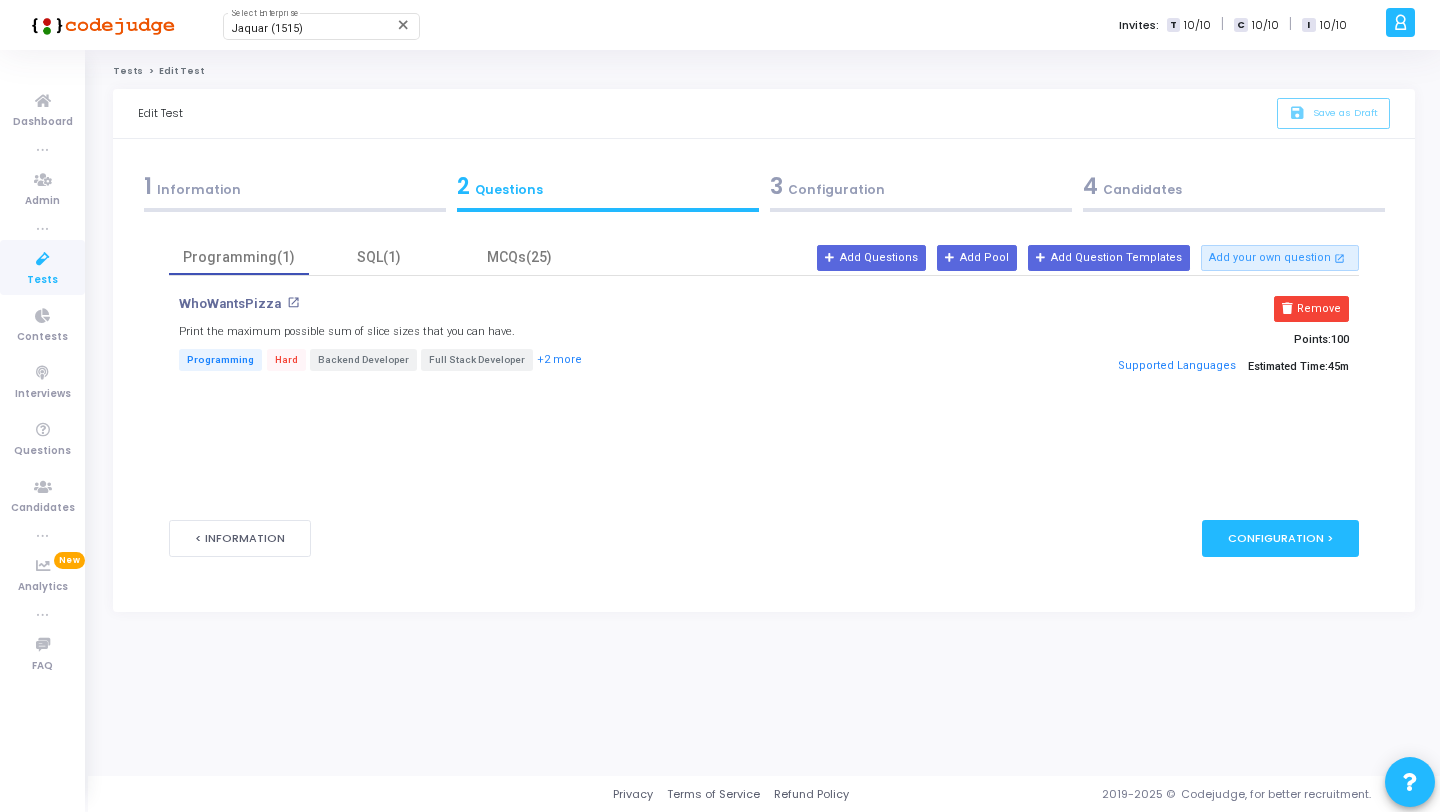 click on "[COMPANY] open_in_new   Print the maximum possible sum of slice sizes that you can have.   Programming   Hard   Backend Developer   Full Stack Developer   +2 more  Remove   Points:  100  Supported Languages   Estimated Time:      45m" at bounding box center (763, 348) 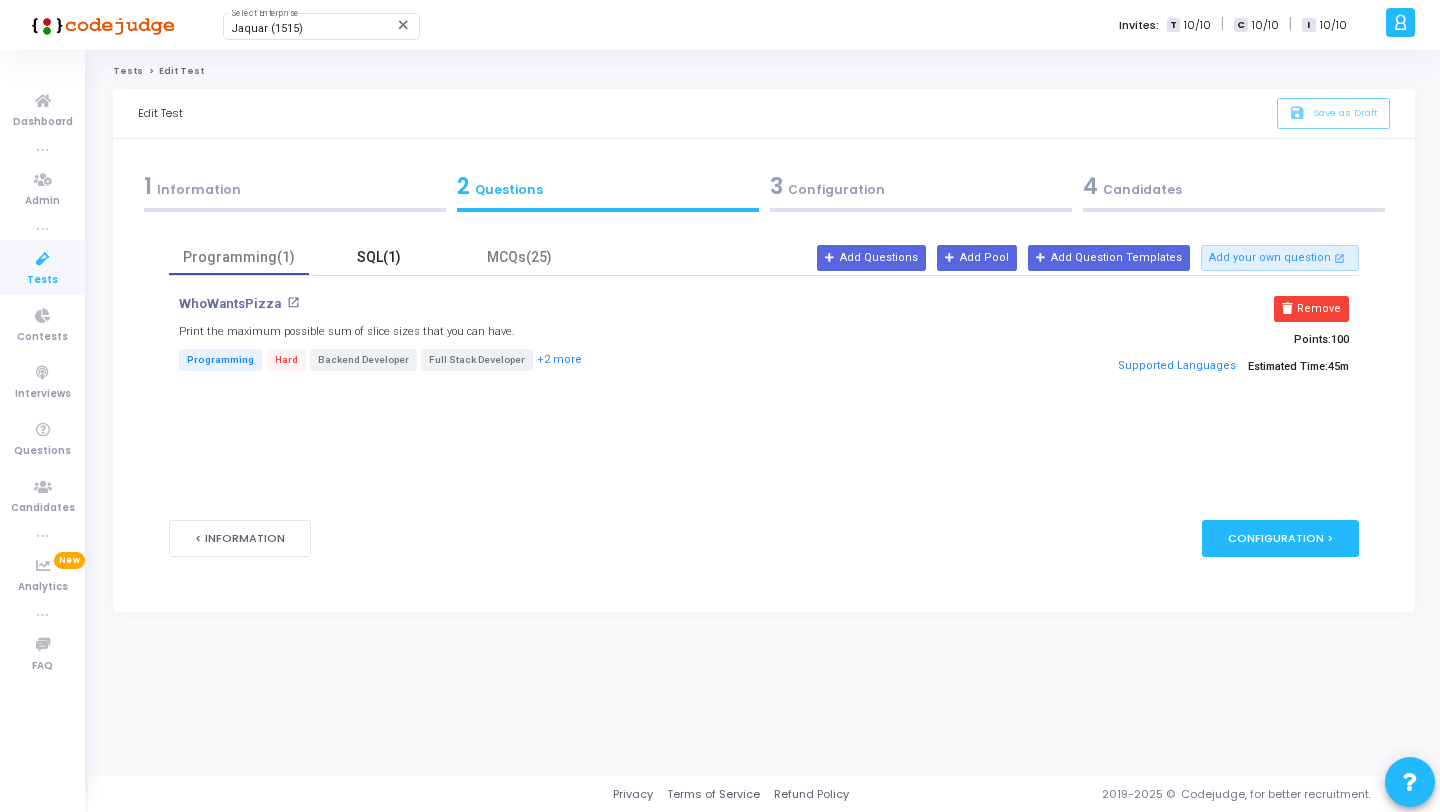 click on "SQL(1)" at bounding box center [379, 257] 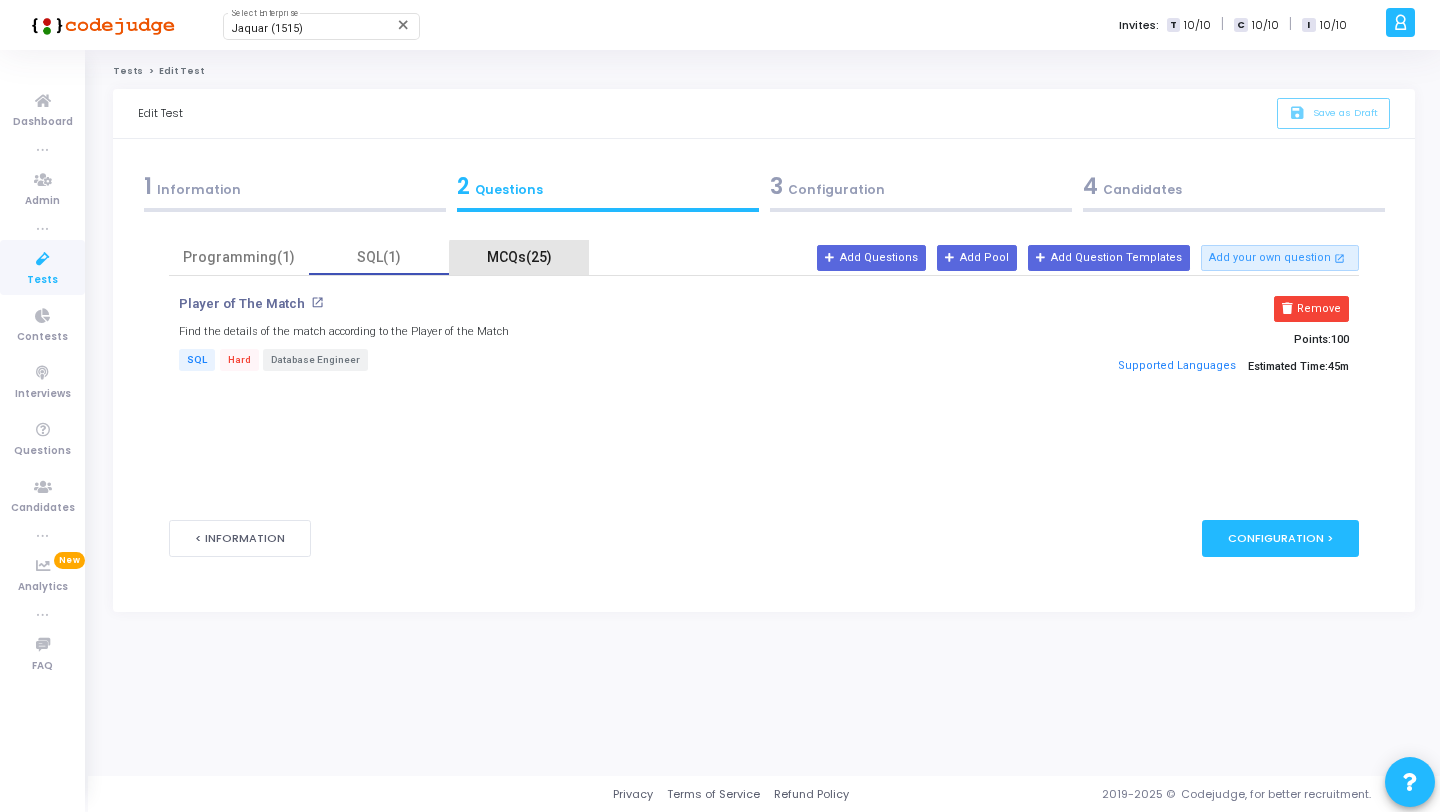 click on "MCQs(25)" at bounding box center (519, 257) 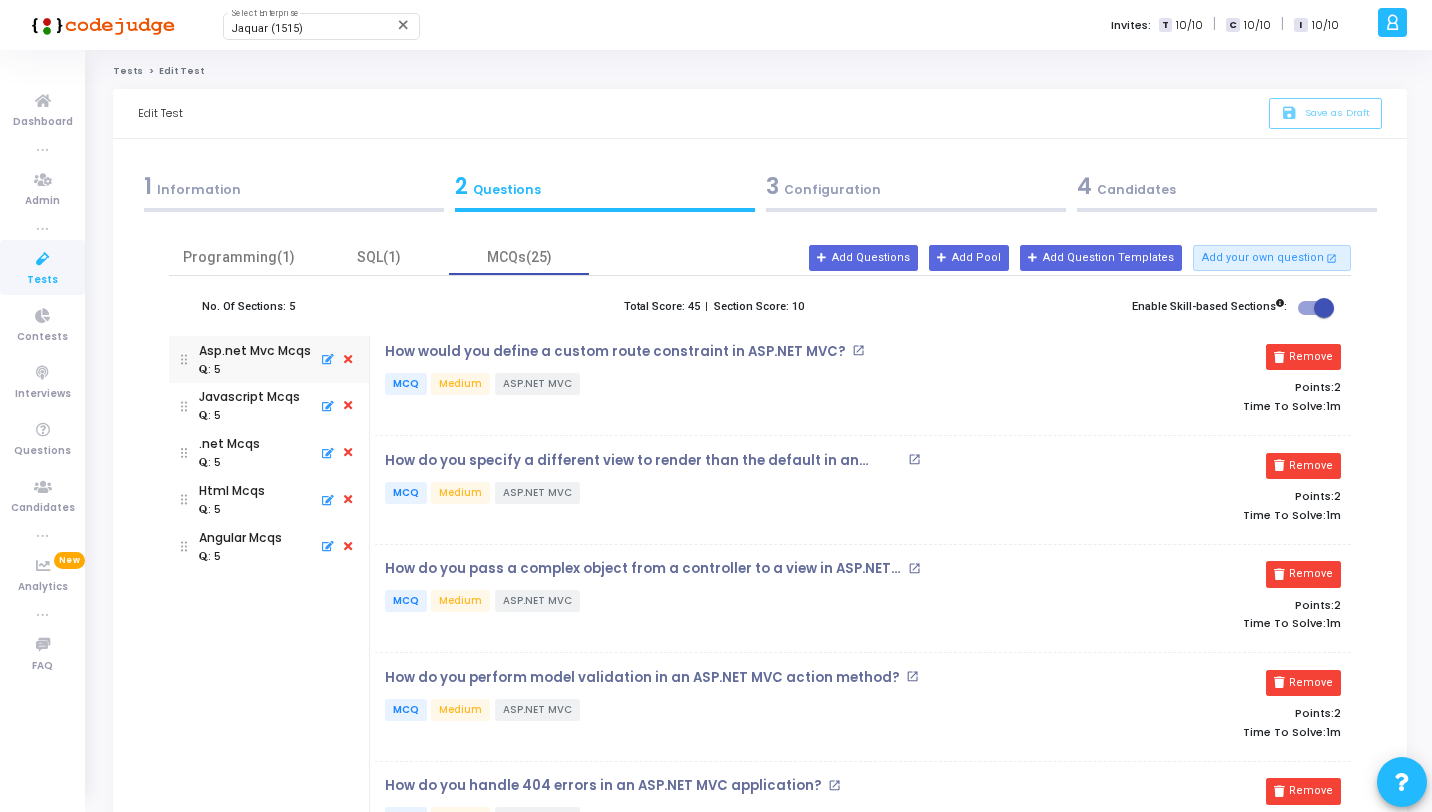 click on "4  Candidates" at bounding box center (1227, 186) 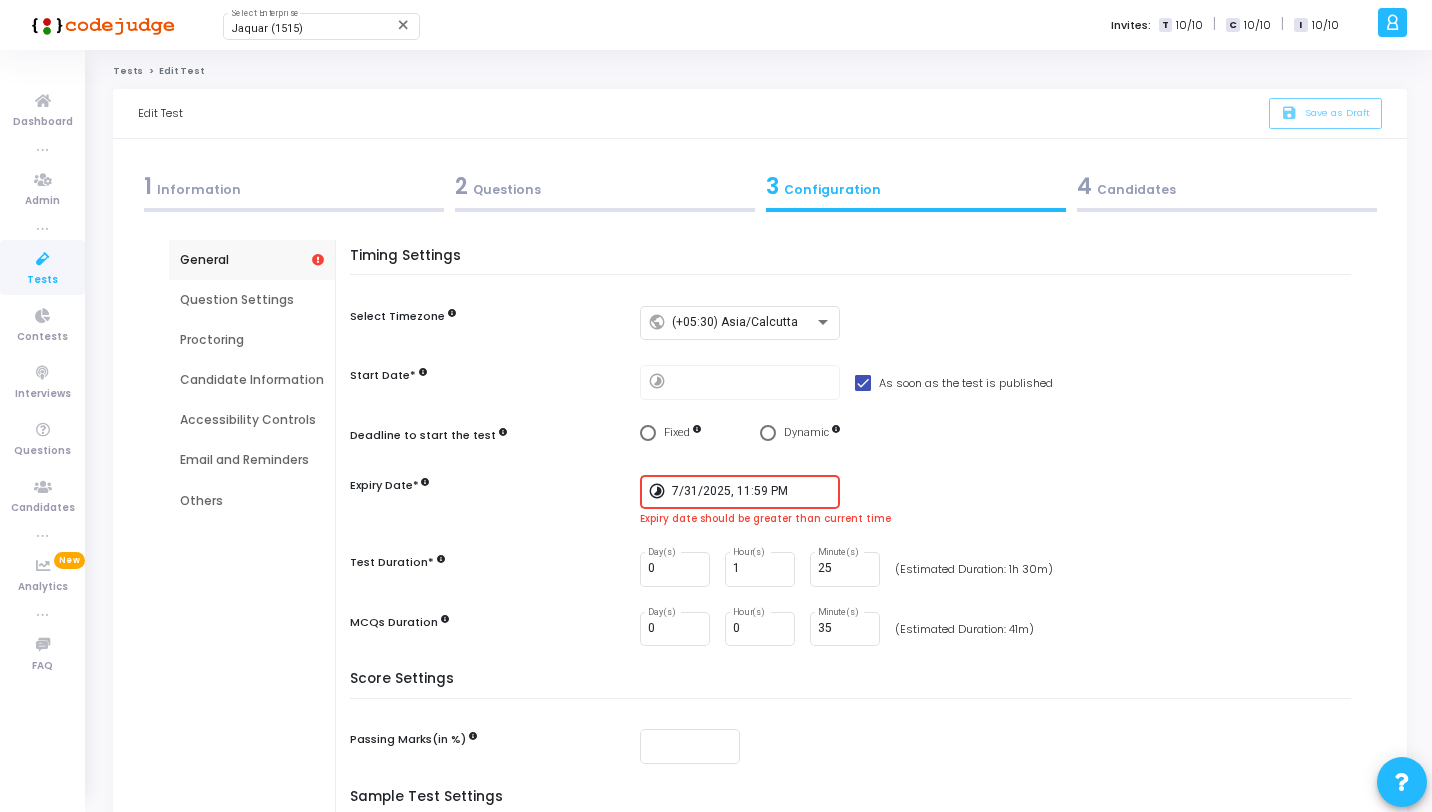 click on "7/31/2025, 11:59 PM" at bounding box center (752, 492) 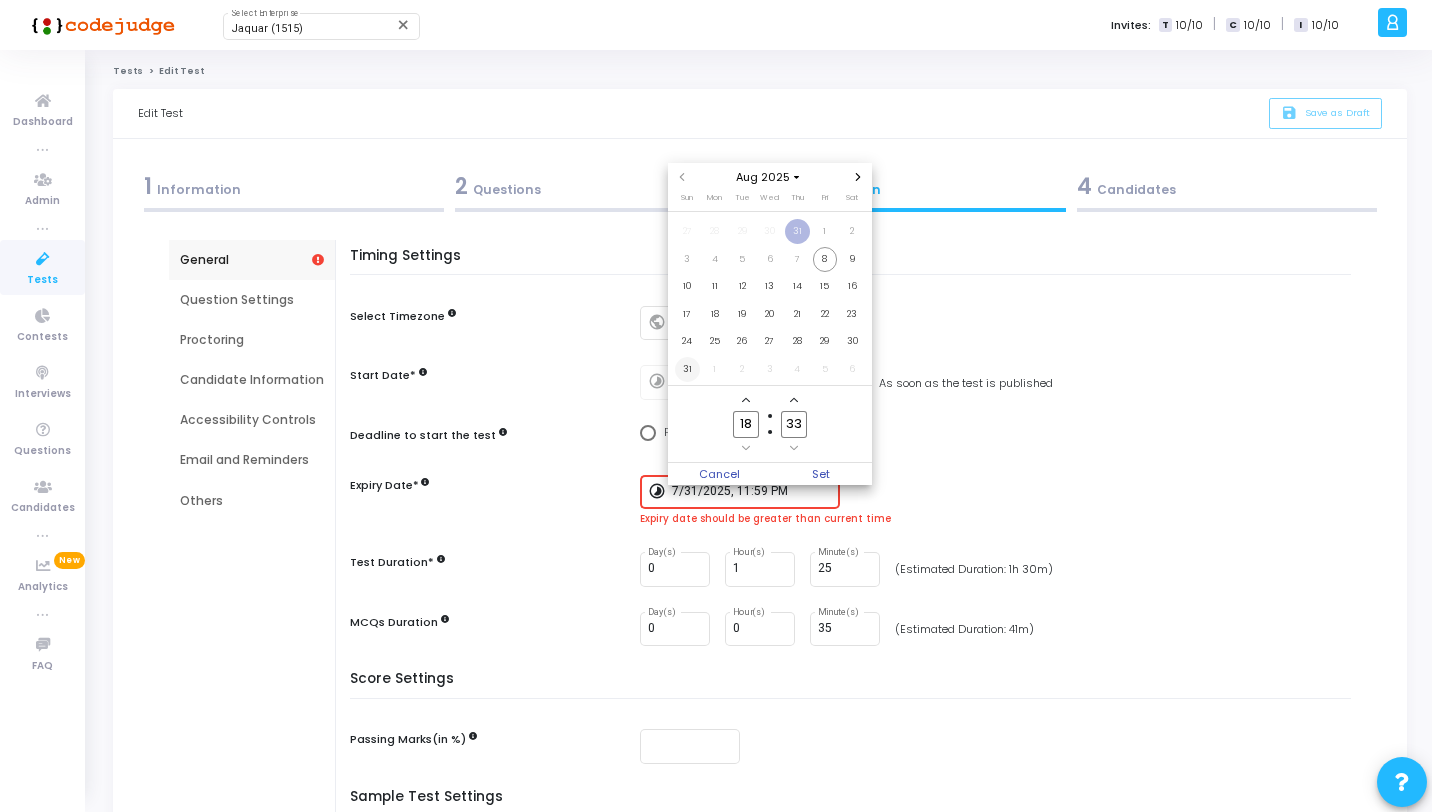 click on "31" at bounding box center [687, 369] 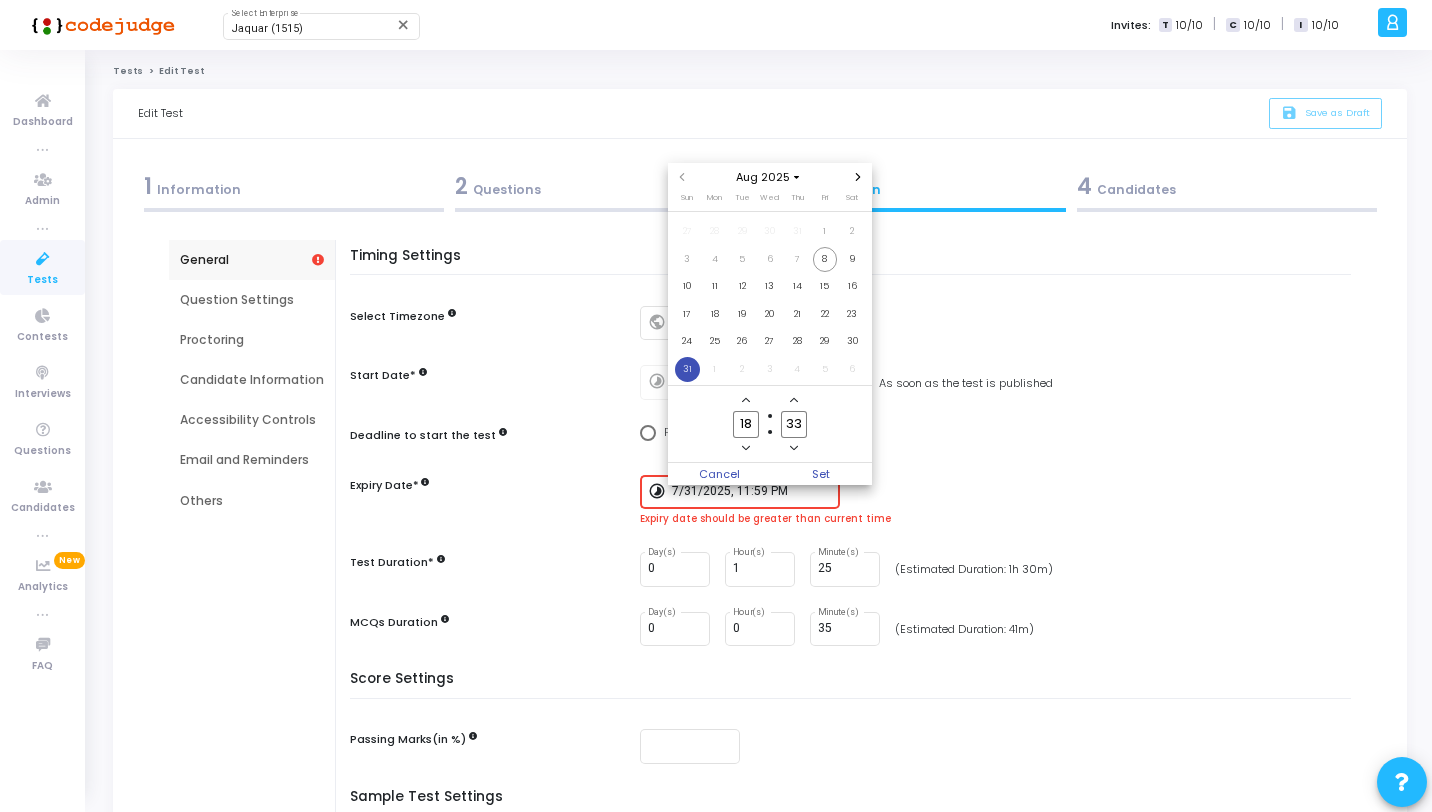 click on "18" 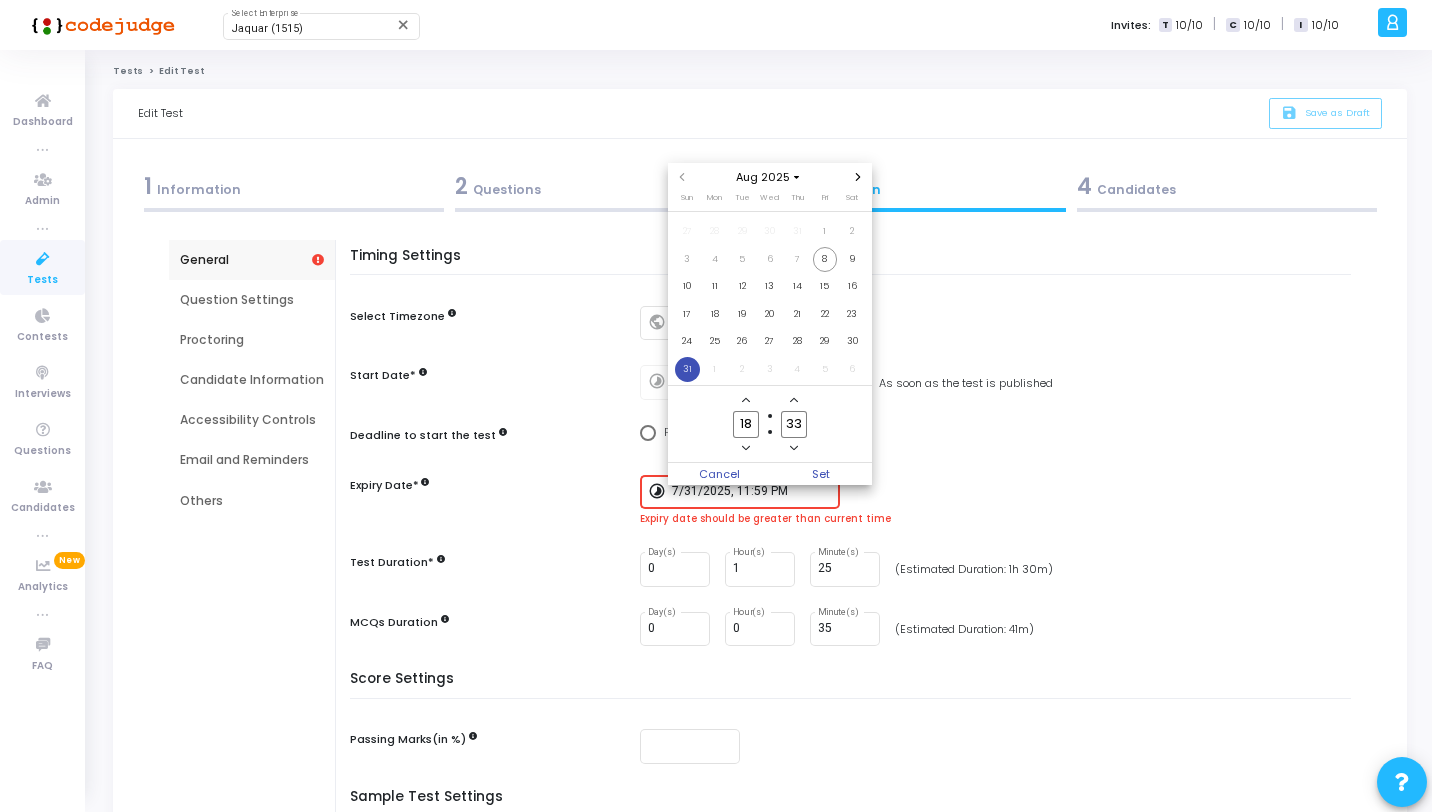 type on "1" 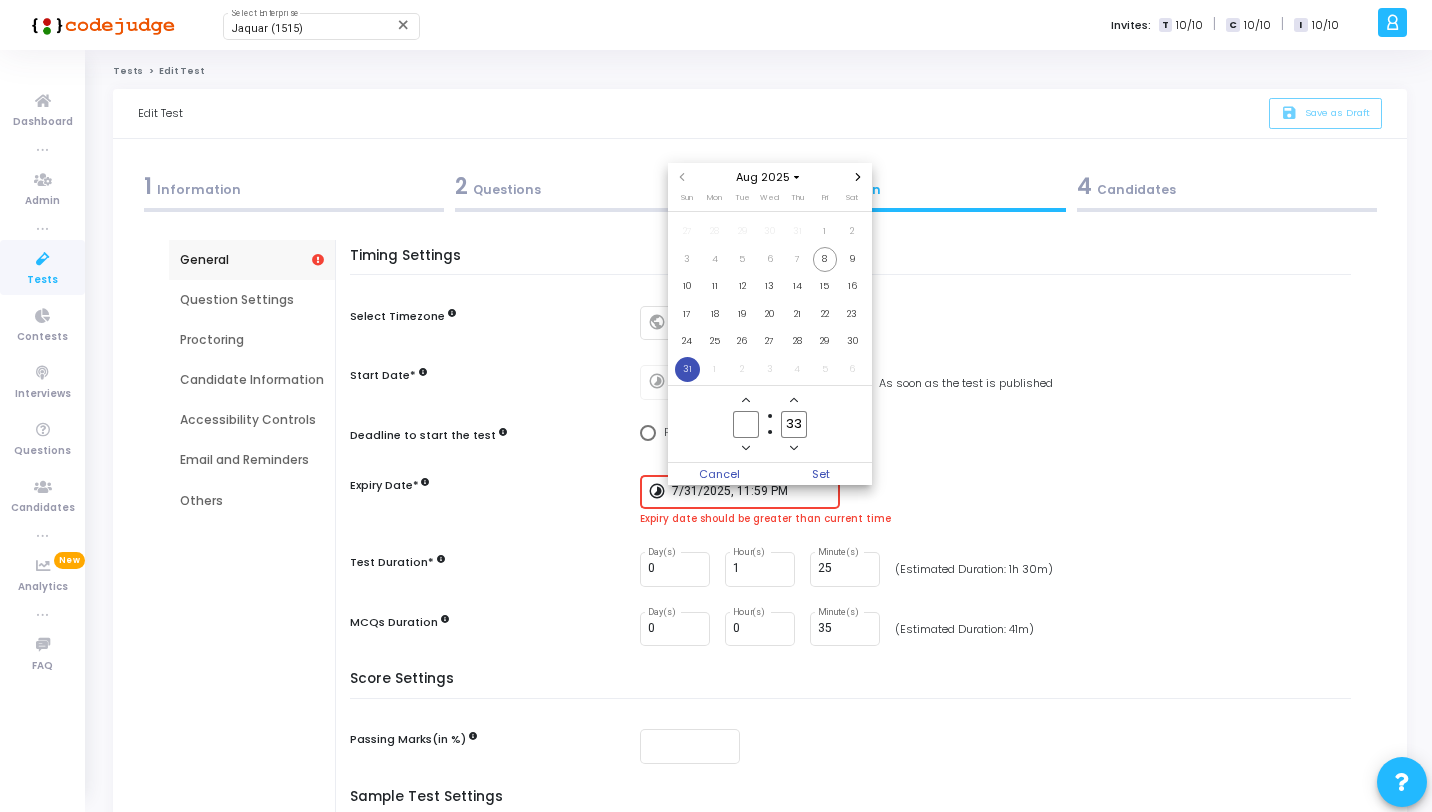 type on "3" 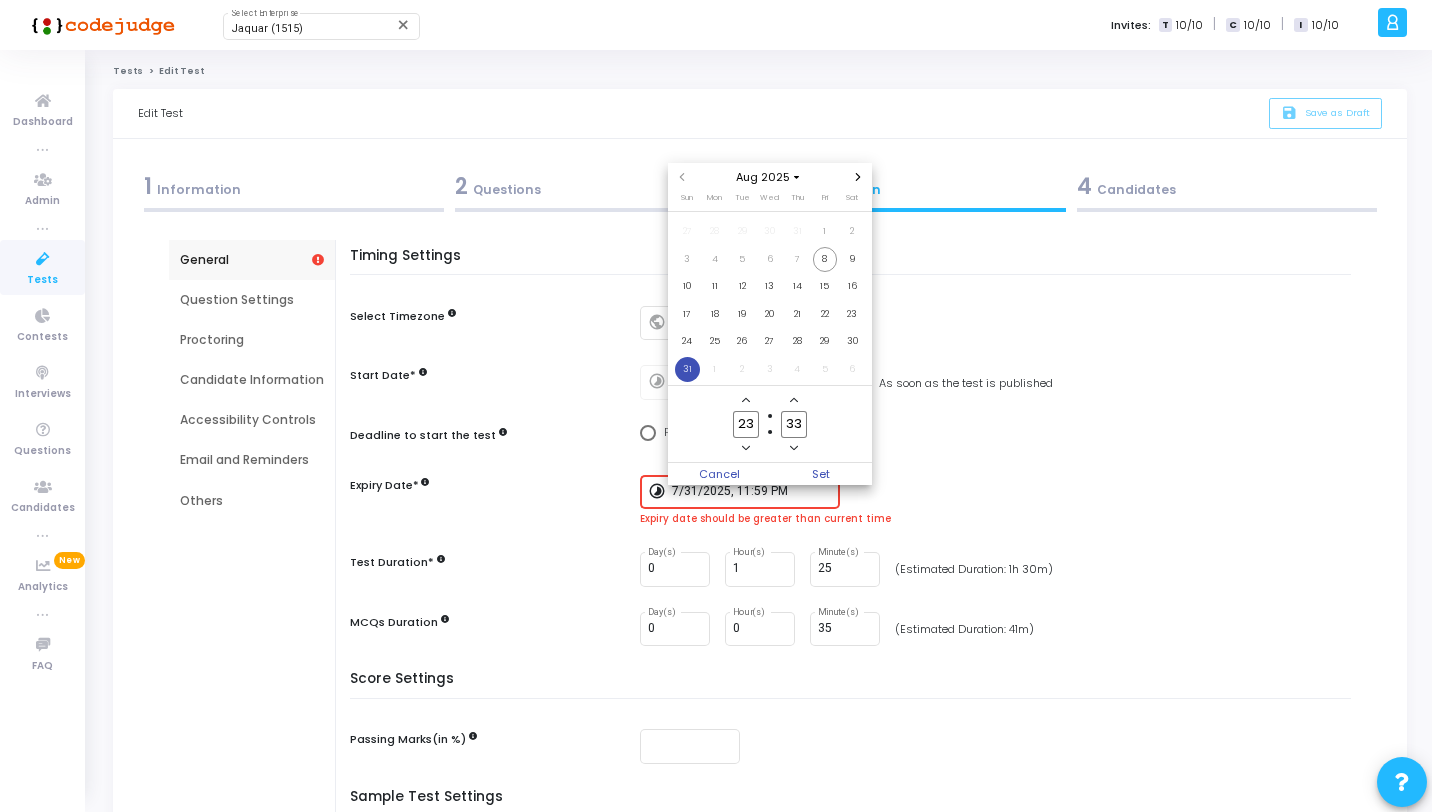 type on "23" 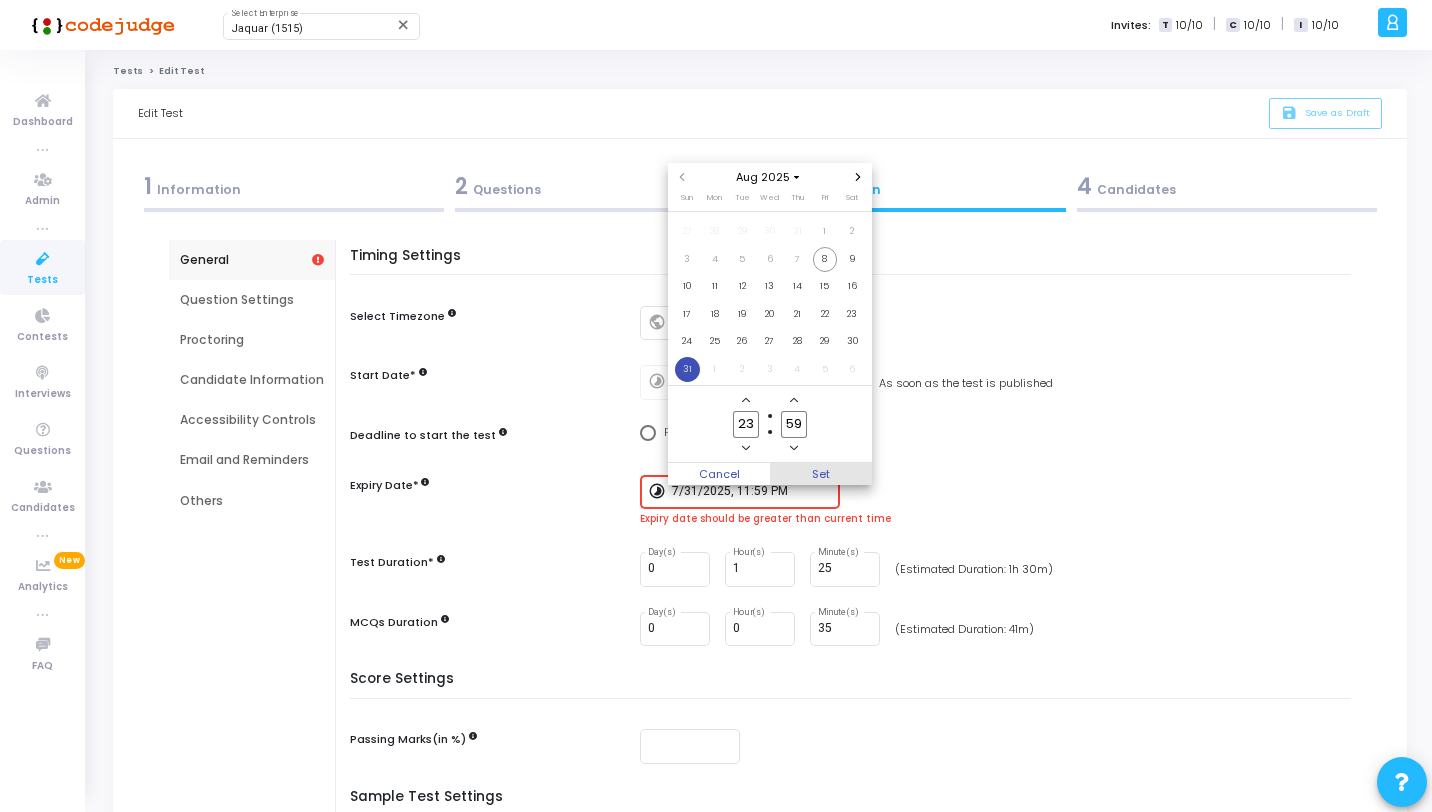 type on "59" 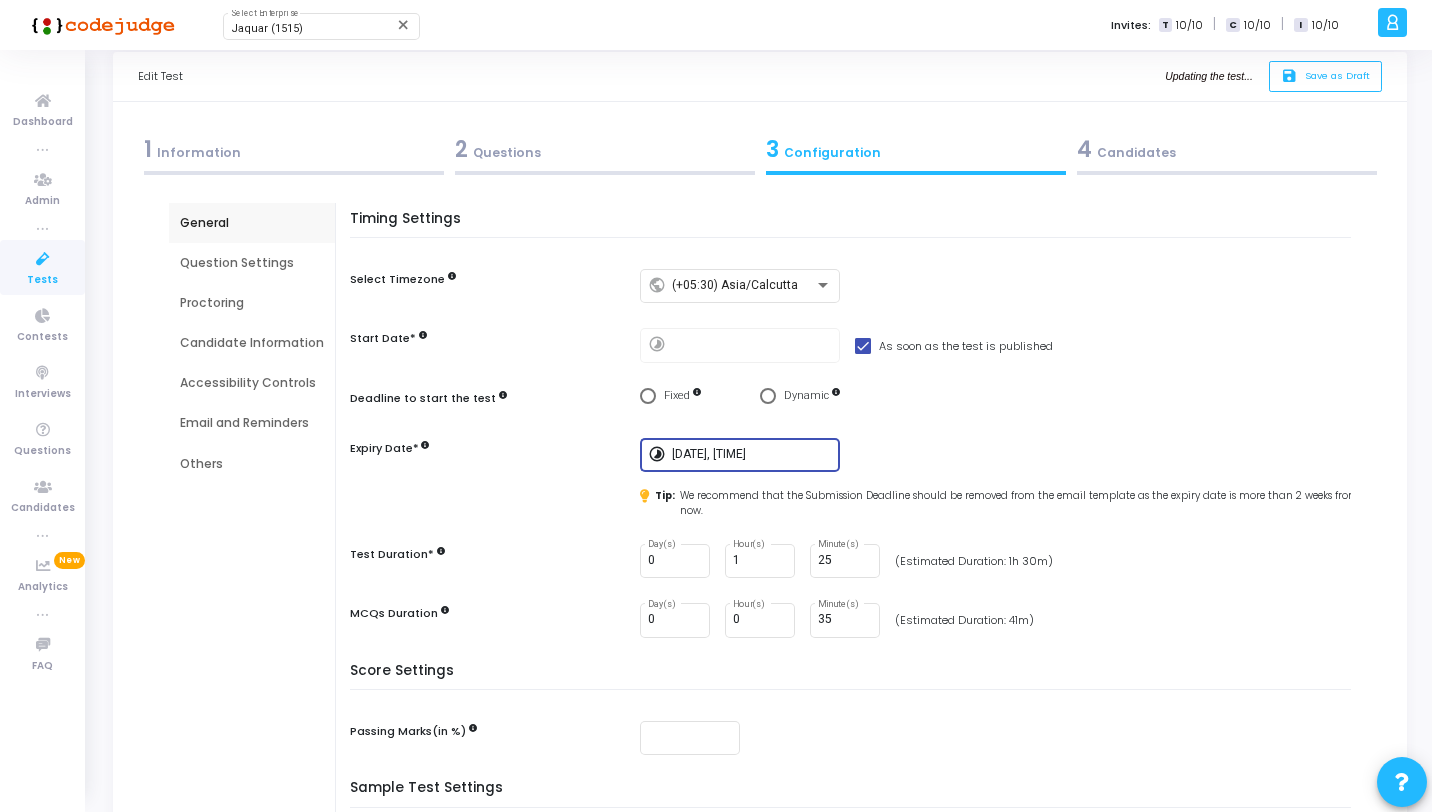 scroll, scrollTop: 0, scrollLeft: 0, axis: both 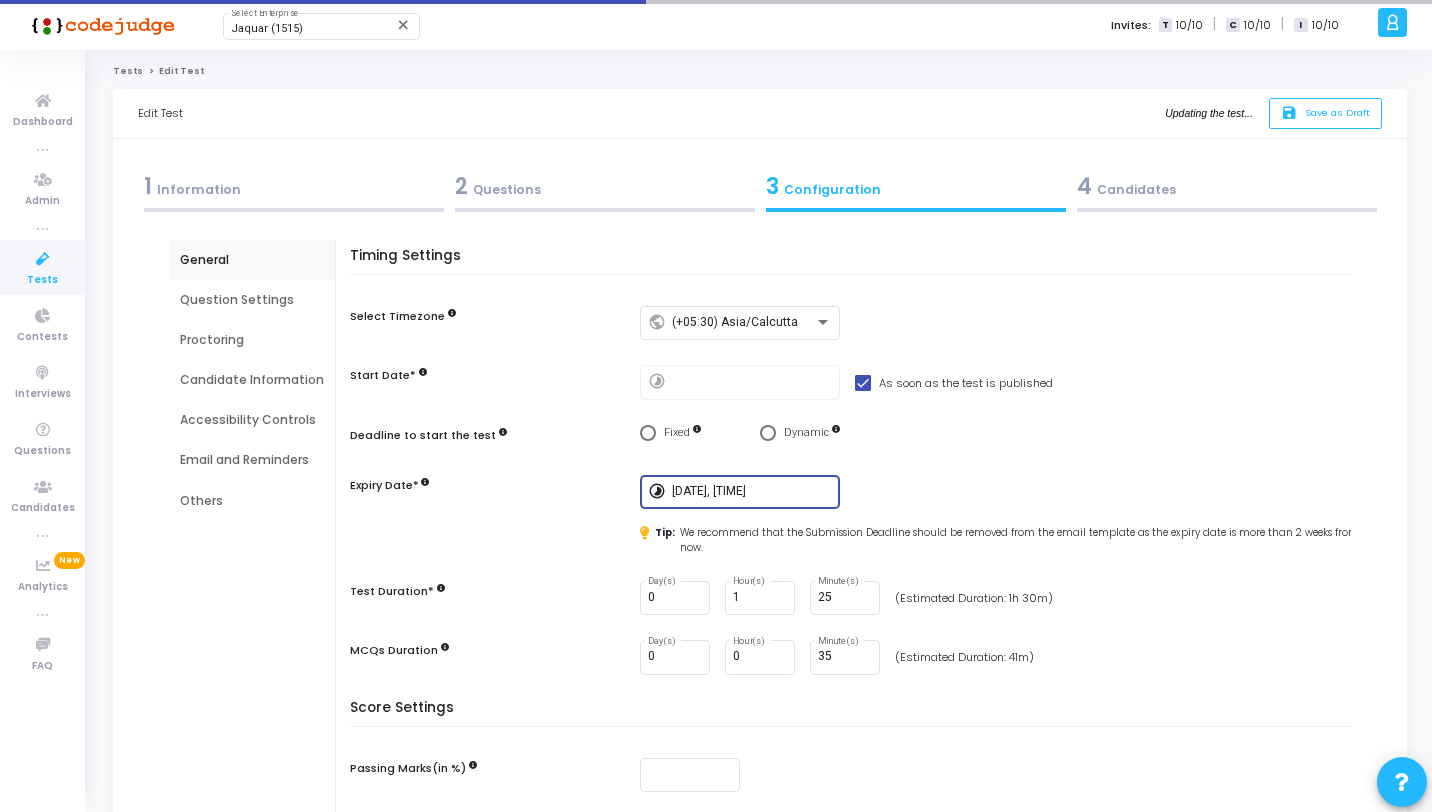 click on "2  Questions" at bounding box center [604, 191] 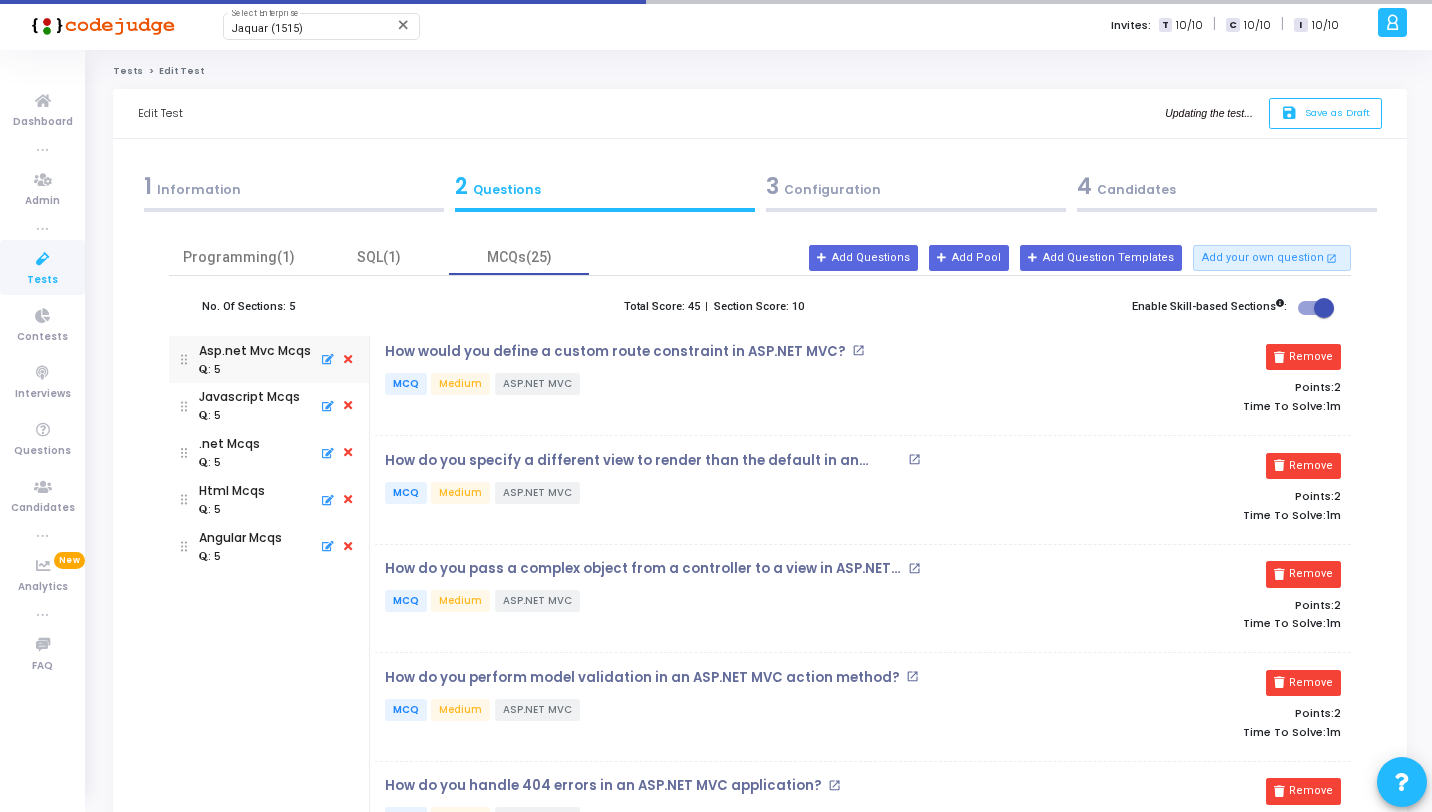 click on "3  Configuration" at bounding box center (915, 191) 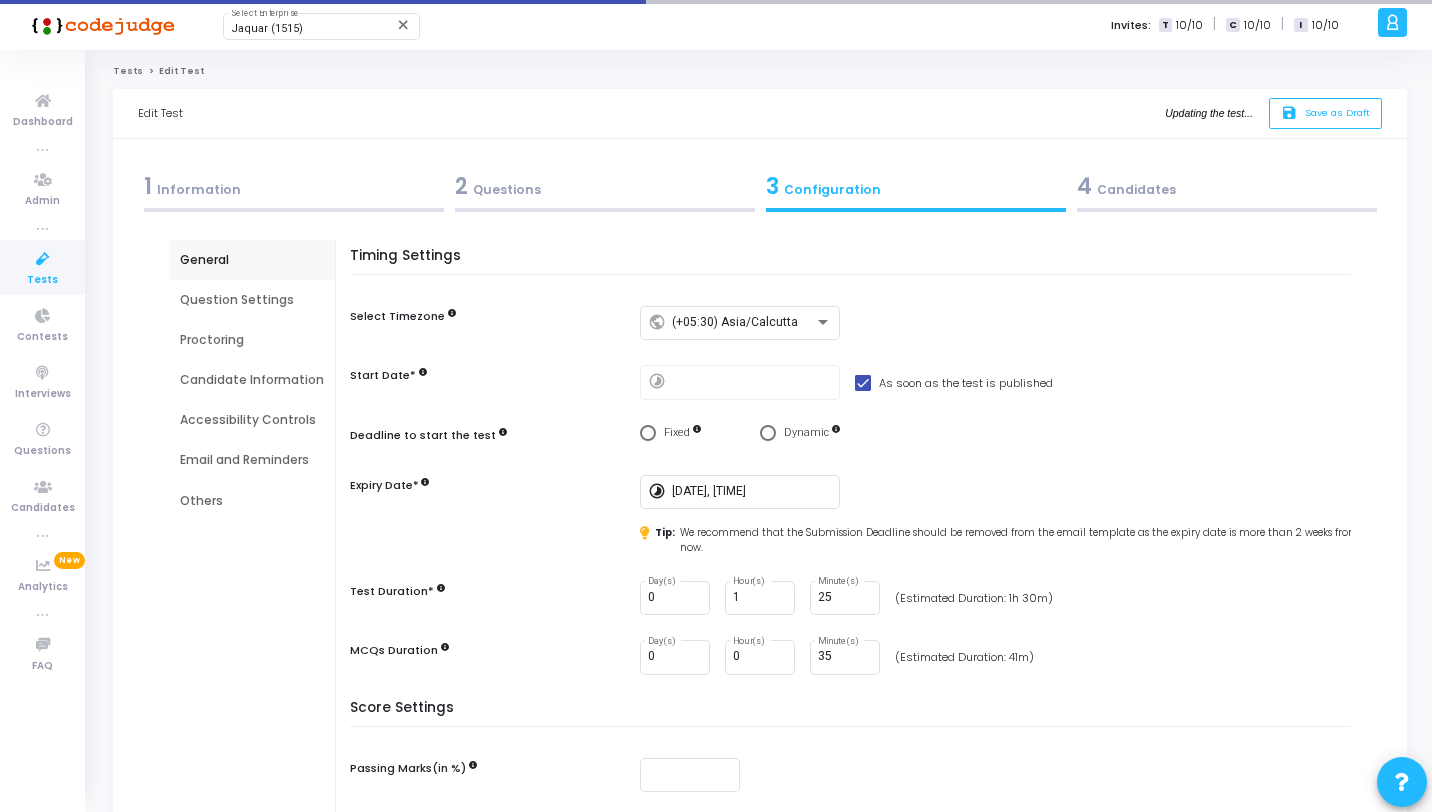 click on "Job Description   New Add Job Description  (Upload the job description to auto-fill the job role, test name, and skills.)   Job Role*  Other  Test Name*  .NET assessment  Add Description  Add Custom Instructions  Add Questions*     Automatically     Manually (Custom Test)   Programming(1)   SQL(1)   MCQs(25)   No. Of Sections: 5   Total Score: 45 |  Section Score: 10 Enable Skill-based Sections  :    Asp.net Mvc Mcqs  : 5   Javascript Mcqs  : 5   .net Mcqs  : 5   Html Mcqs  : 5   Angular Mcqs  : 5  How would you define a custom route constraint in ASP.NET MVC? open_in_new   MCQ   Medium   ASP.NET MVC   Remove   Points:  2  Time To Solve:      1m How do you specify a different view to render than the default in an ASP.NET MVC action? open_in_new   MCQ   Medium   ASP.NET MVC   Remove   Points:  2  Time To Solve:      1m How do you pass a complex object from a controller to a view in ASP.NET MVC? open_in_new   MCQ   Medium   ASP.NET MVC   Remove   Points:  2  Time To Solve:      1m open_in_new   MCQ  2 2" at bounding box center (760, 631) 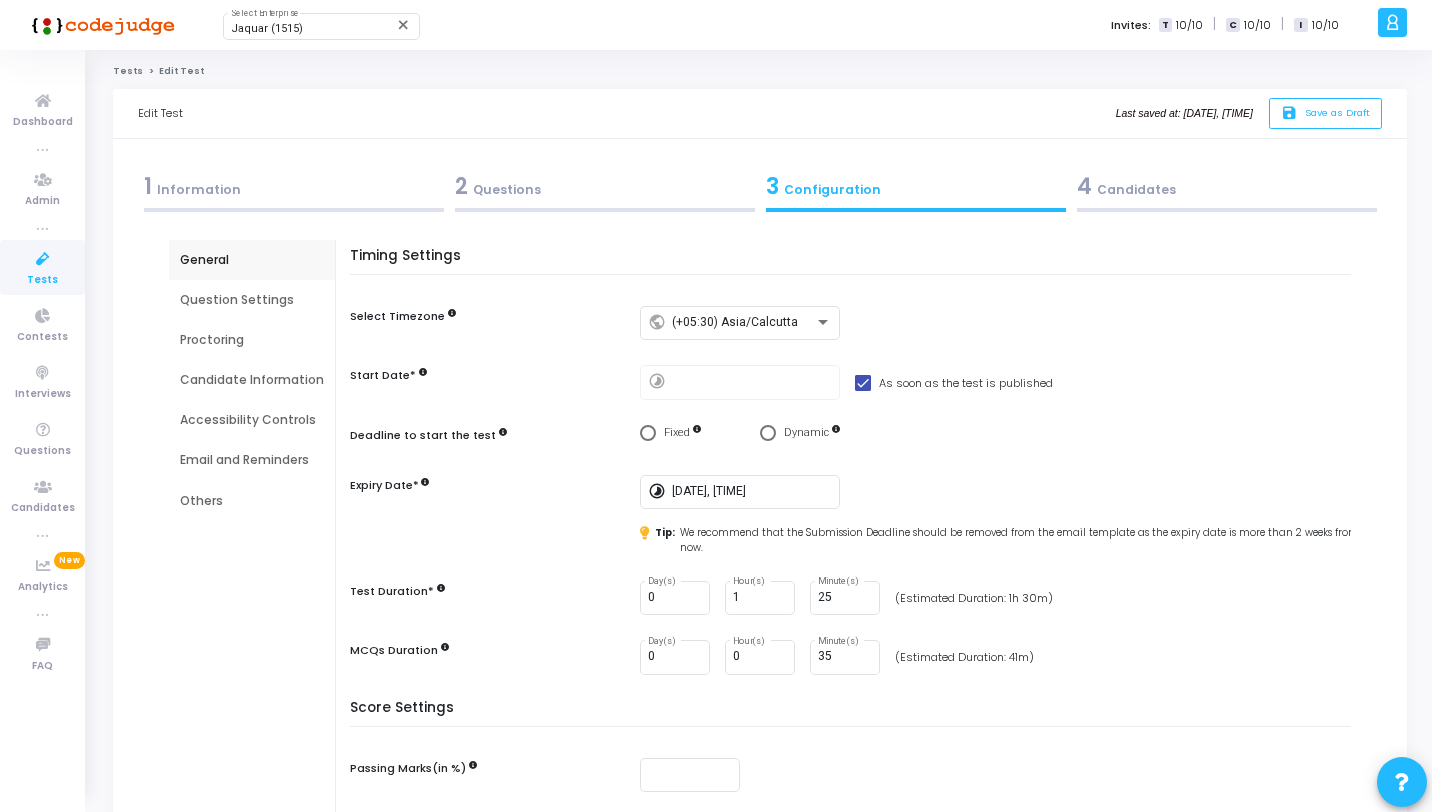 click on "2  Questions" at bounding box center [605, 186] 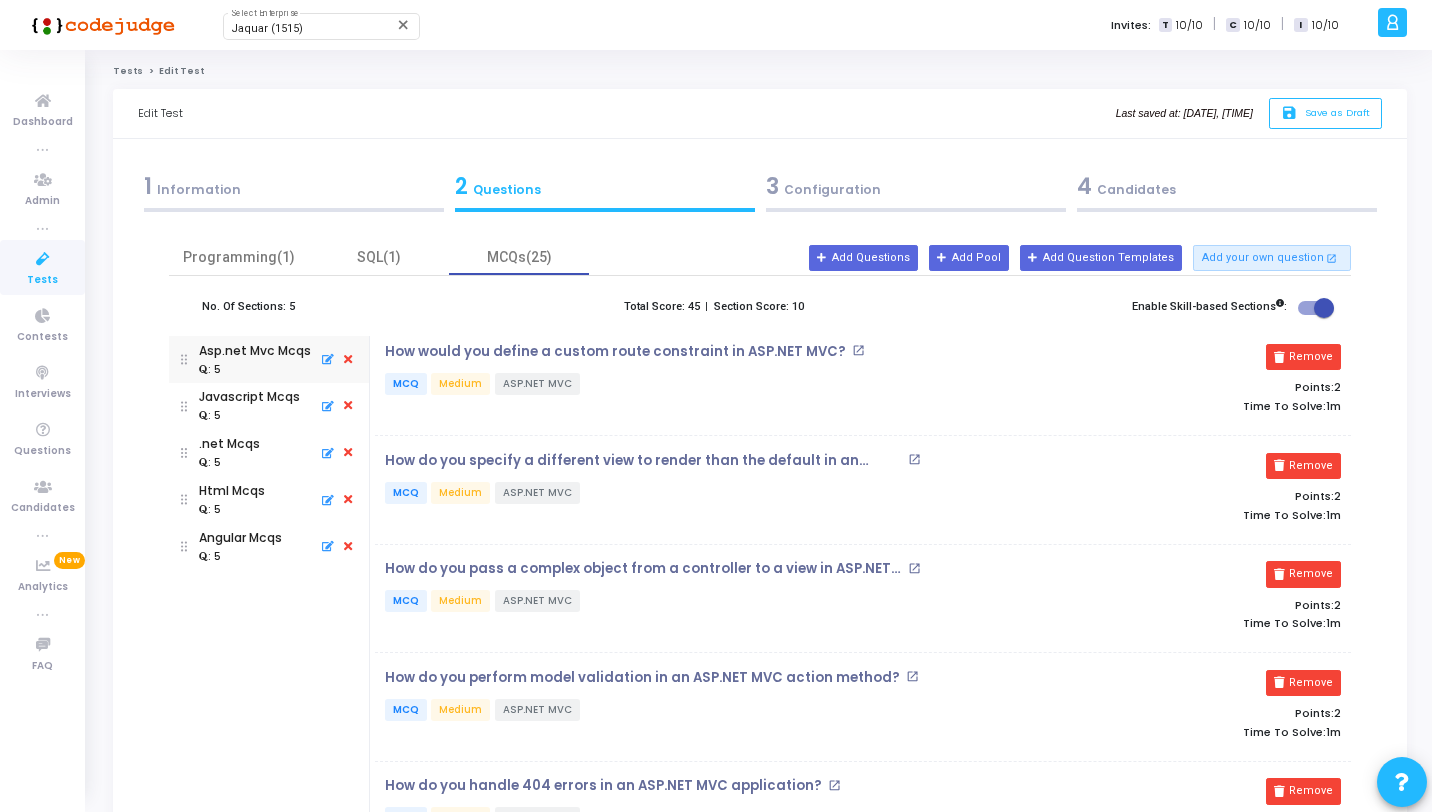 click on "3  Configuration" at bounding box center (916, 186) 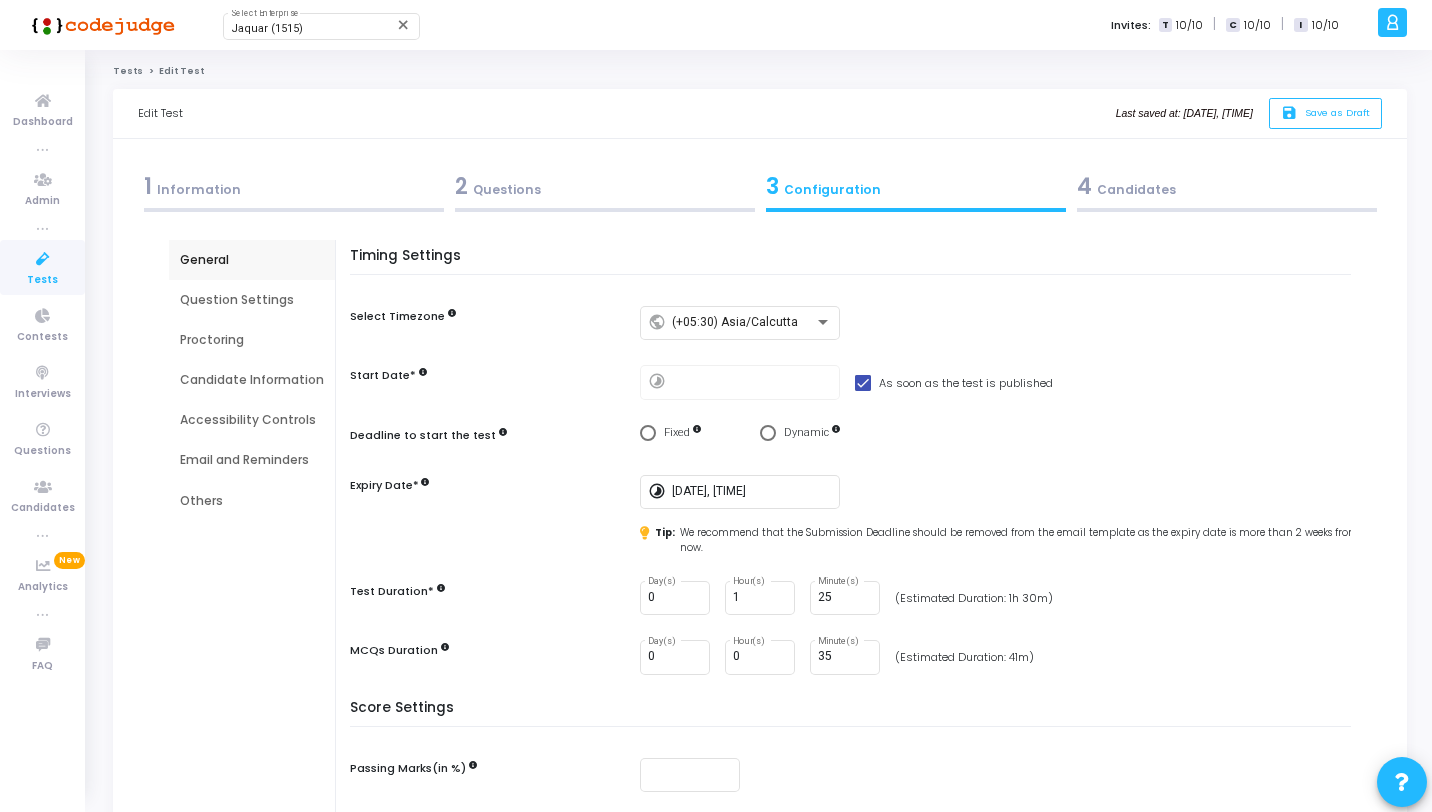 click on "4  Candidates" at bounding box center (1227, 186) 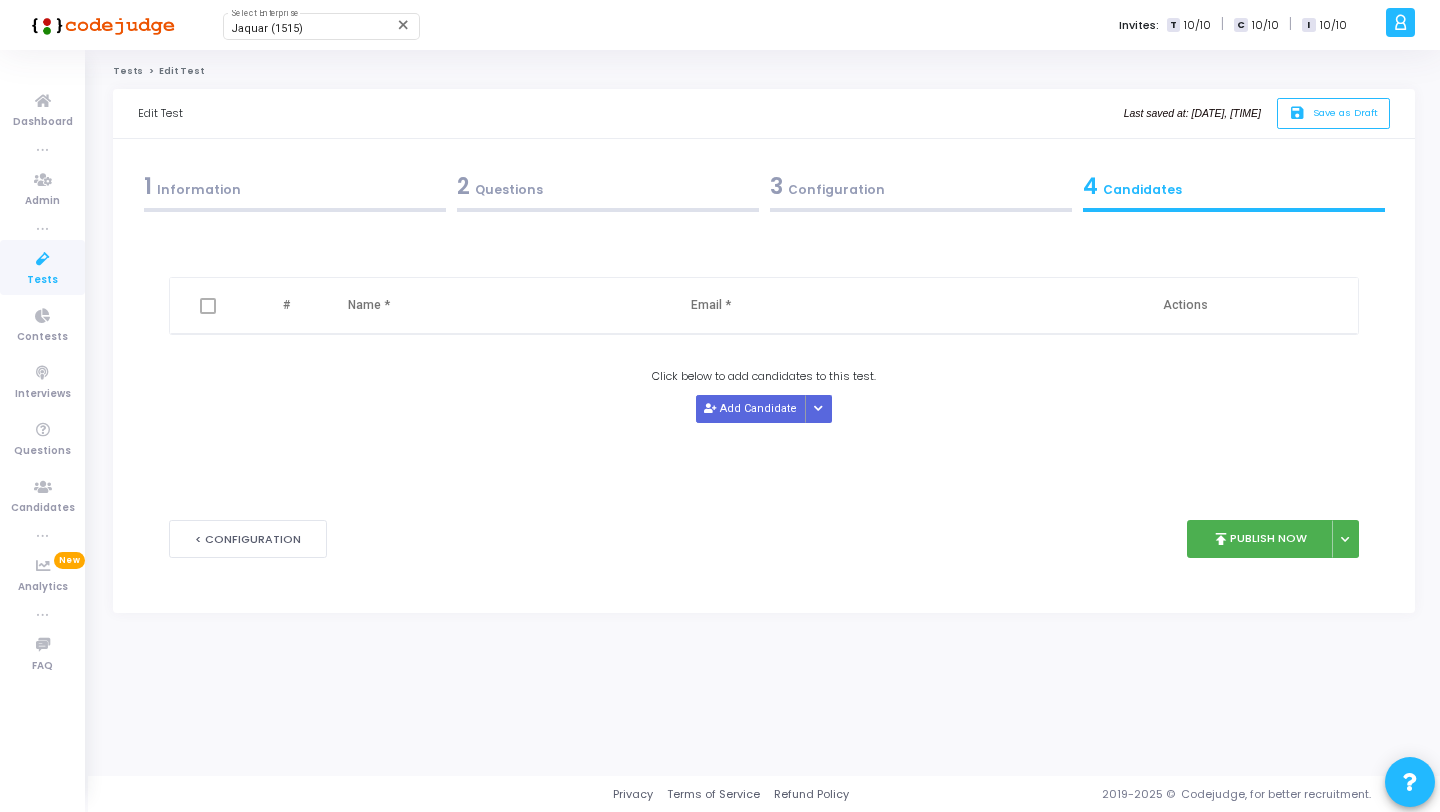 click on "3  Configuration" at bounding box center (920, 191) 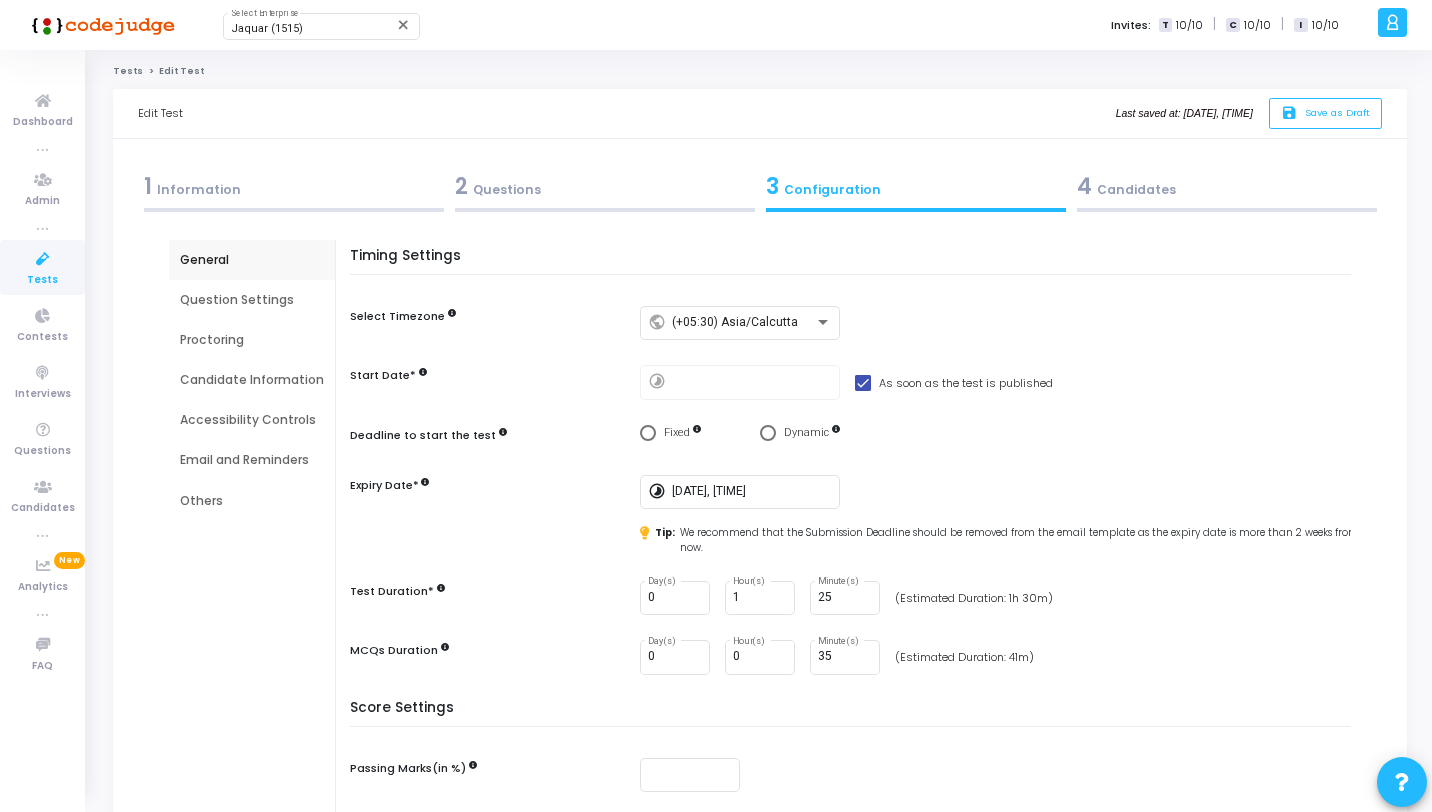 click on "Question Settings" at bounding box center [252, 300] 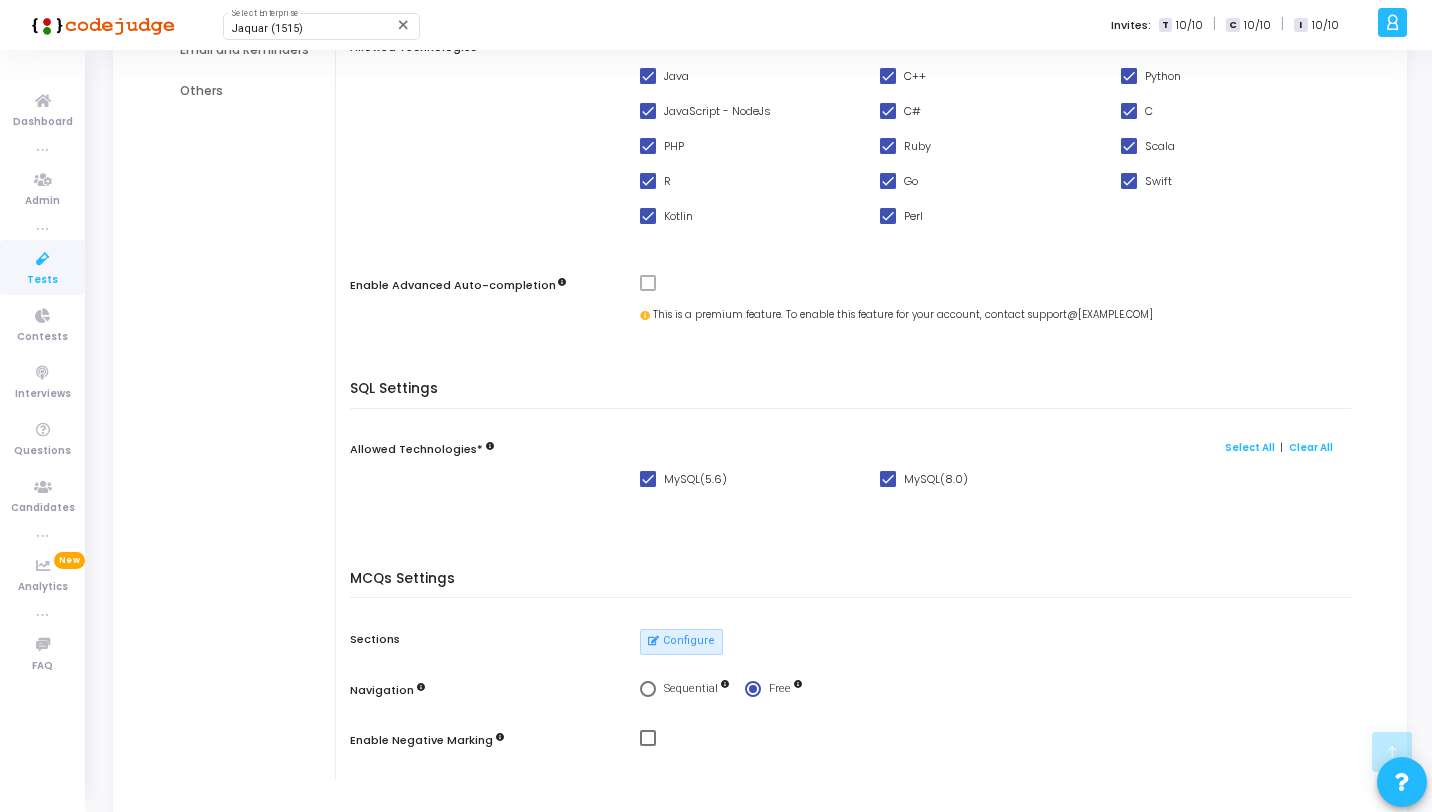 scroll, scrollTop: 67, scrollLeft: 0, axis: vertical 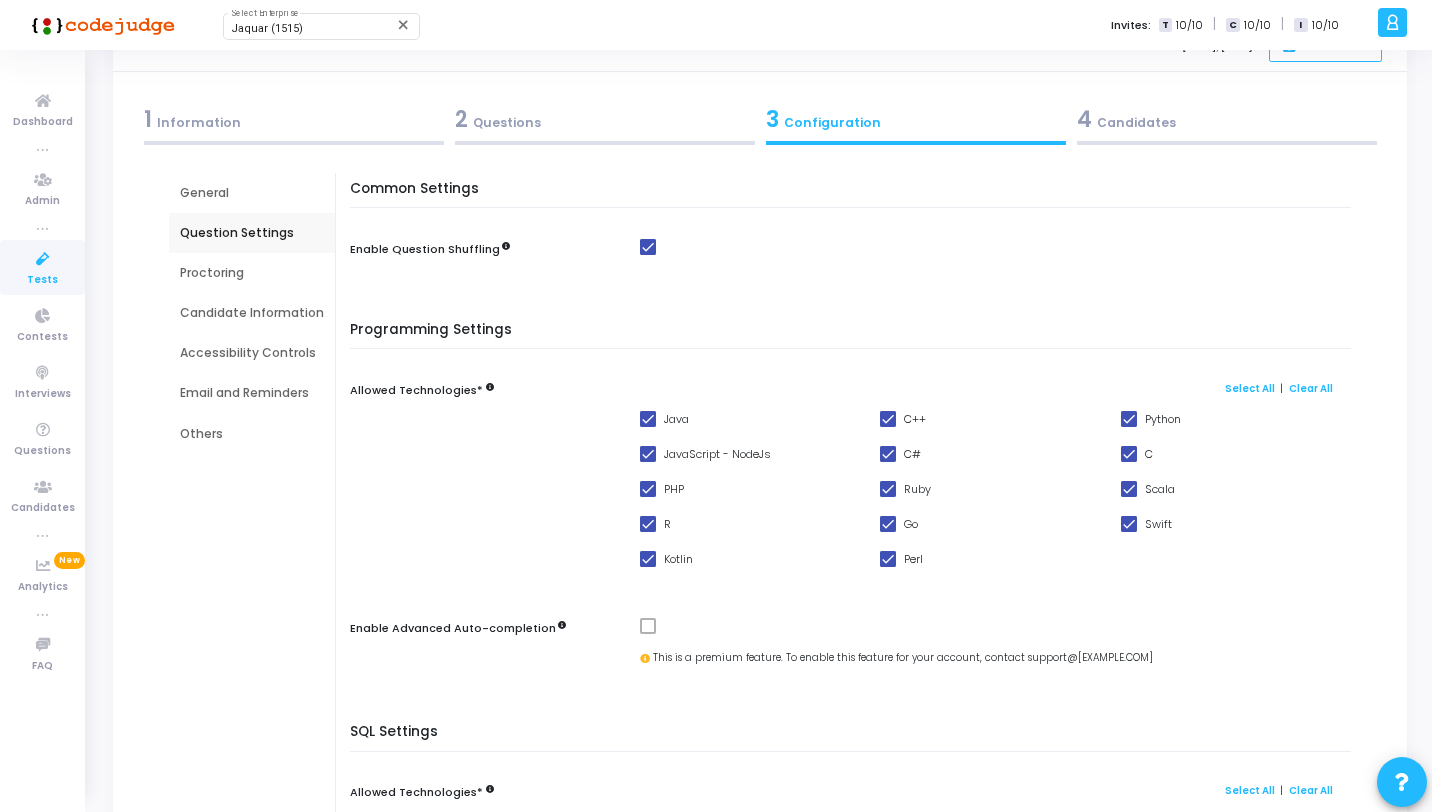 click on "Proctoring" at bounding box center (252, 273) 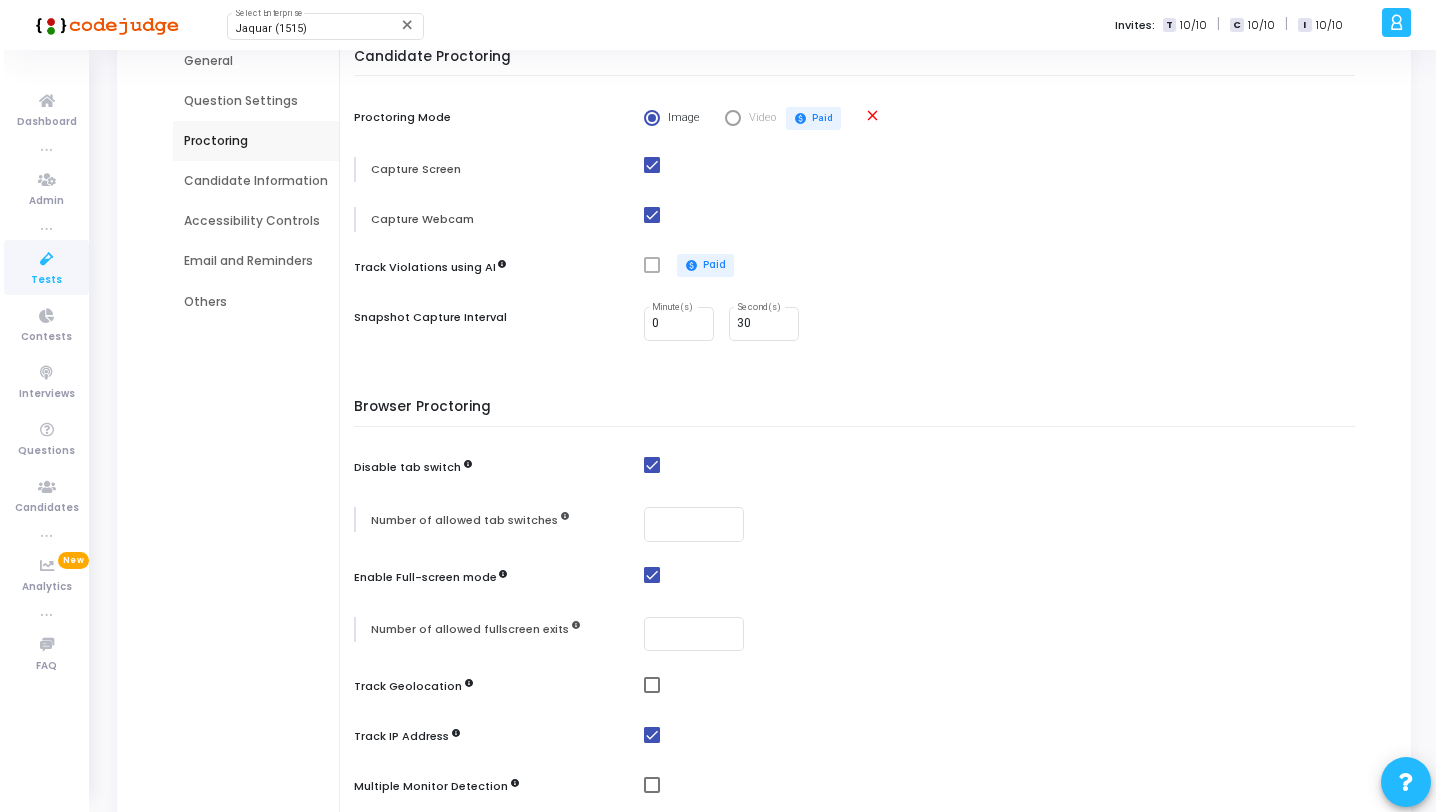 scroll, scrollTop: 0, scrollLeft: 0, axis: both 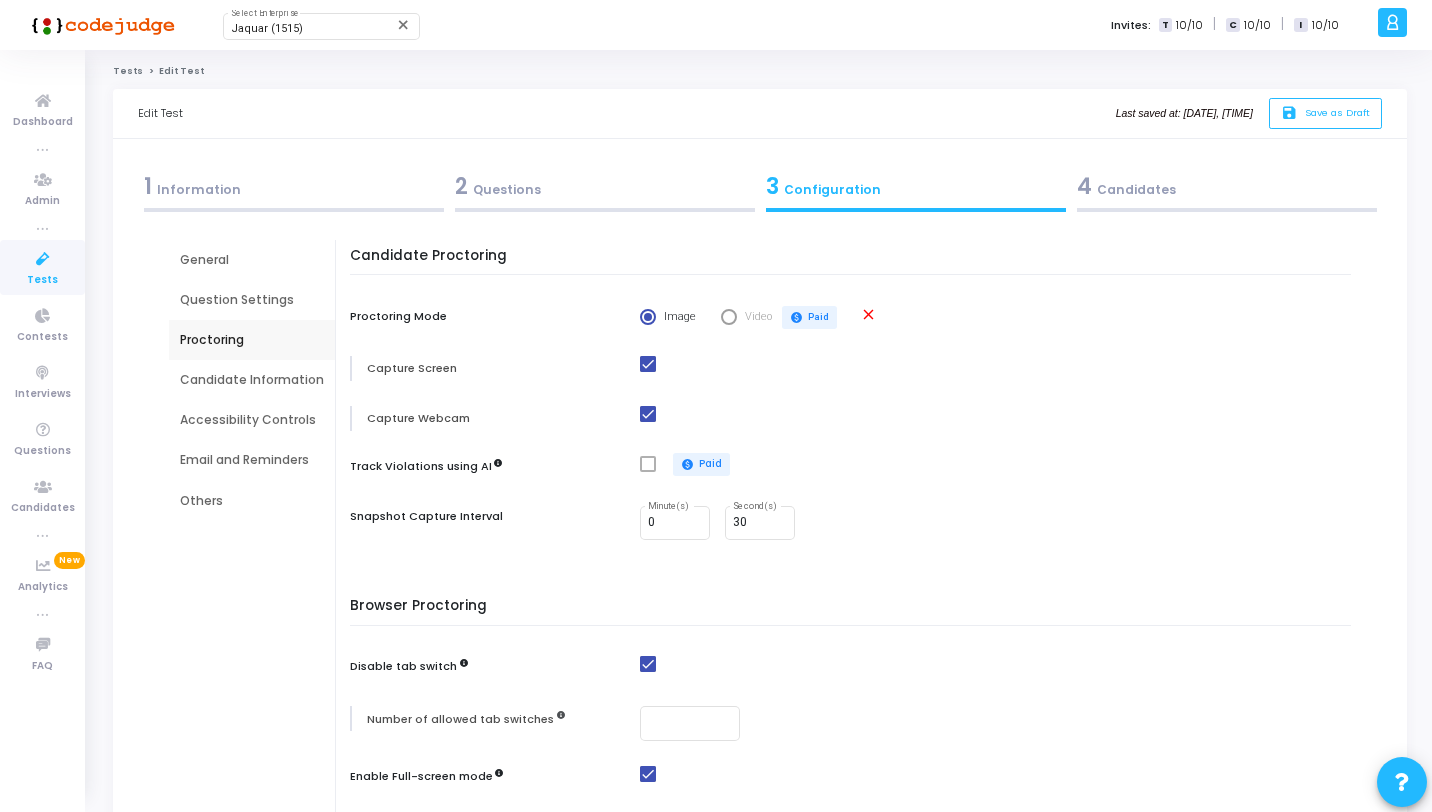 click on "Candidate Information" at bounding box center (252, 380) 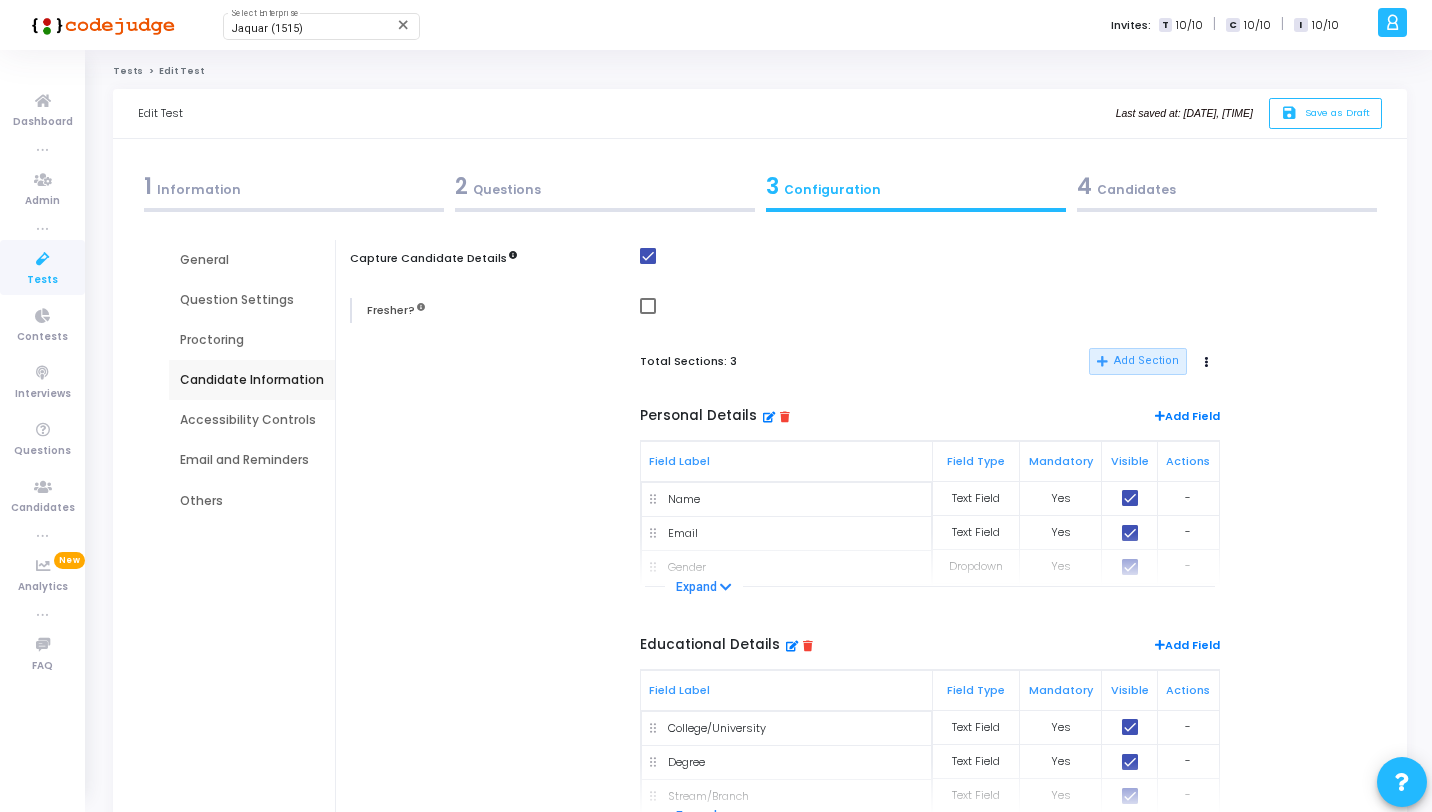 click on "Accessibility Controls" at bounding box center (252, 420) 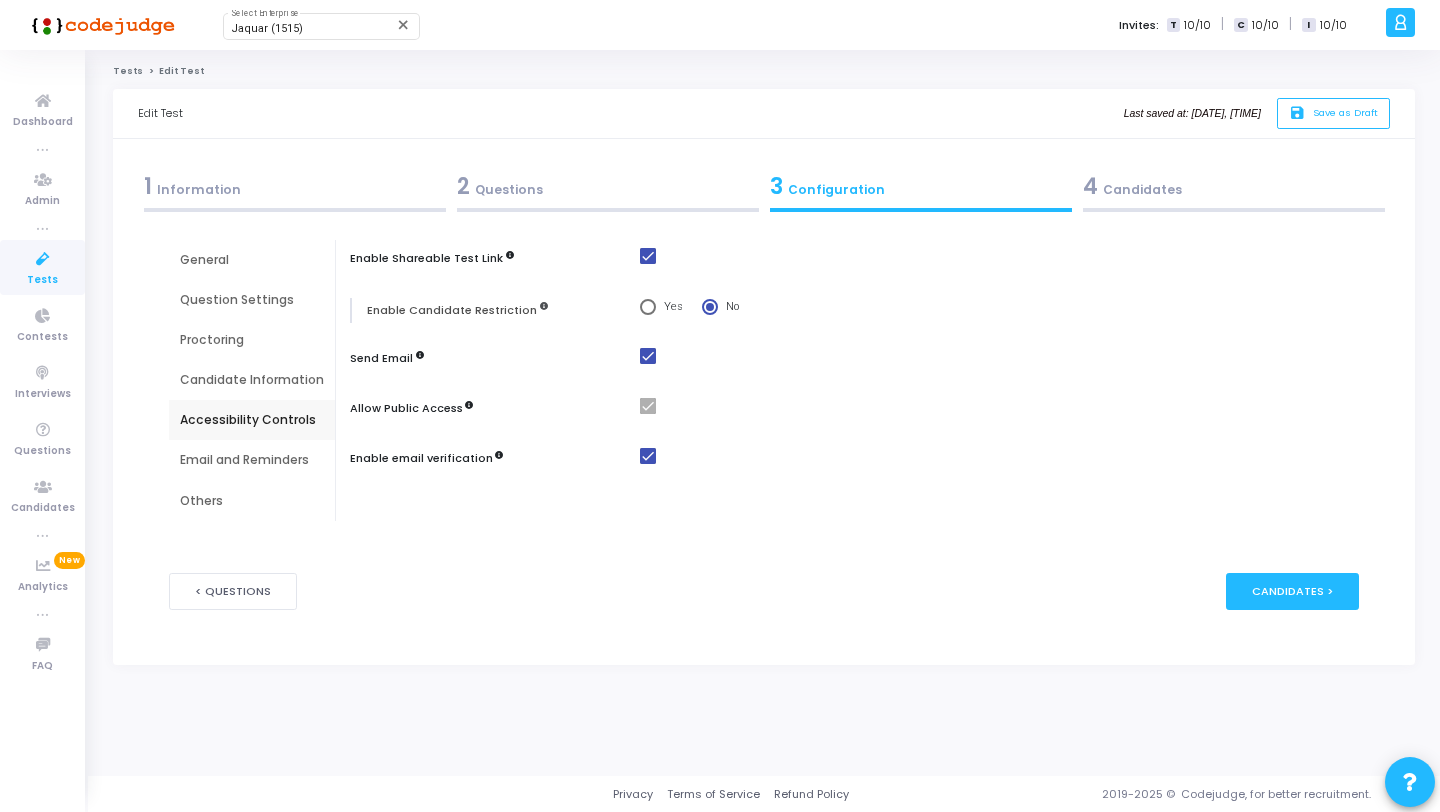 click on "Email and Reminders" at bounding box center [252, 460] 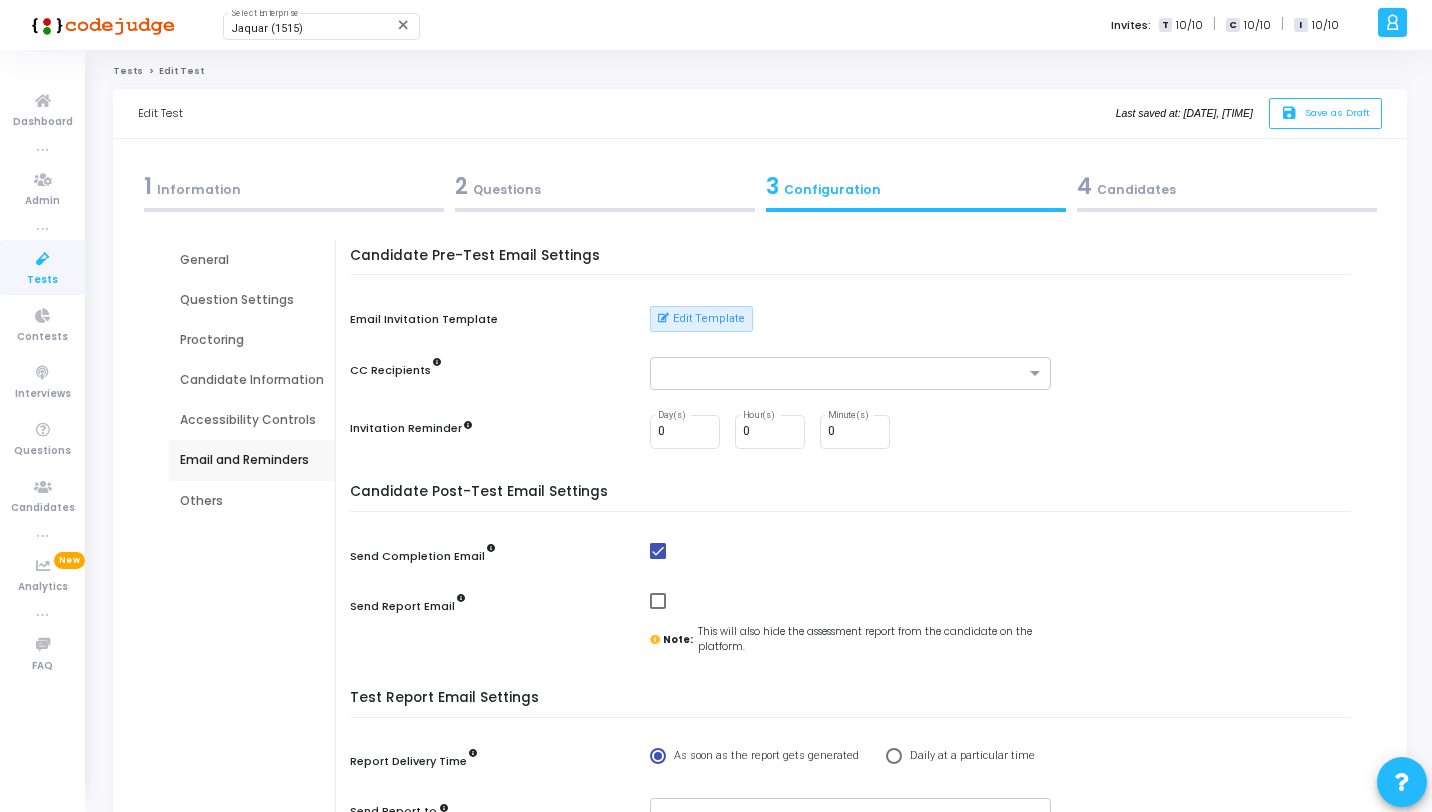 click on "Others" at bounding box center [252, 501] 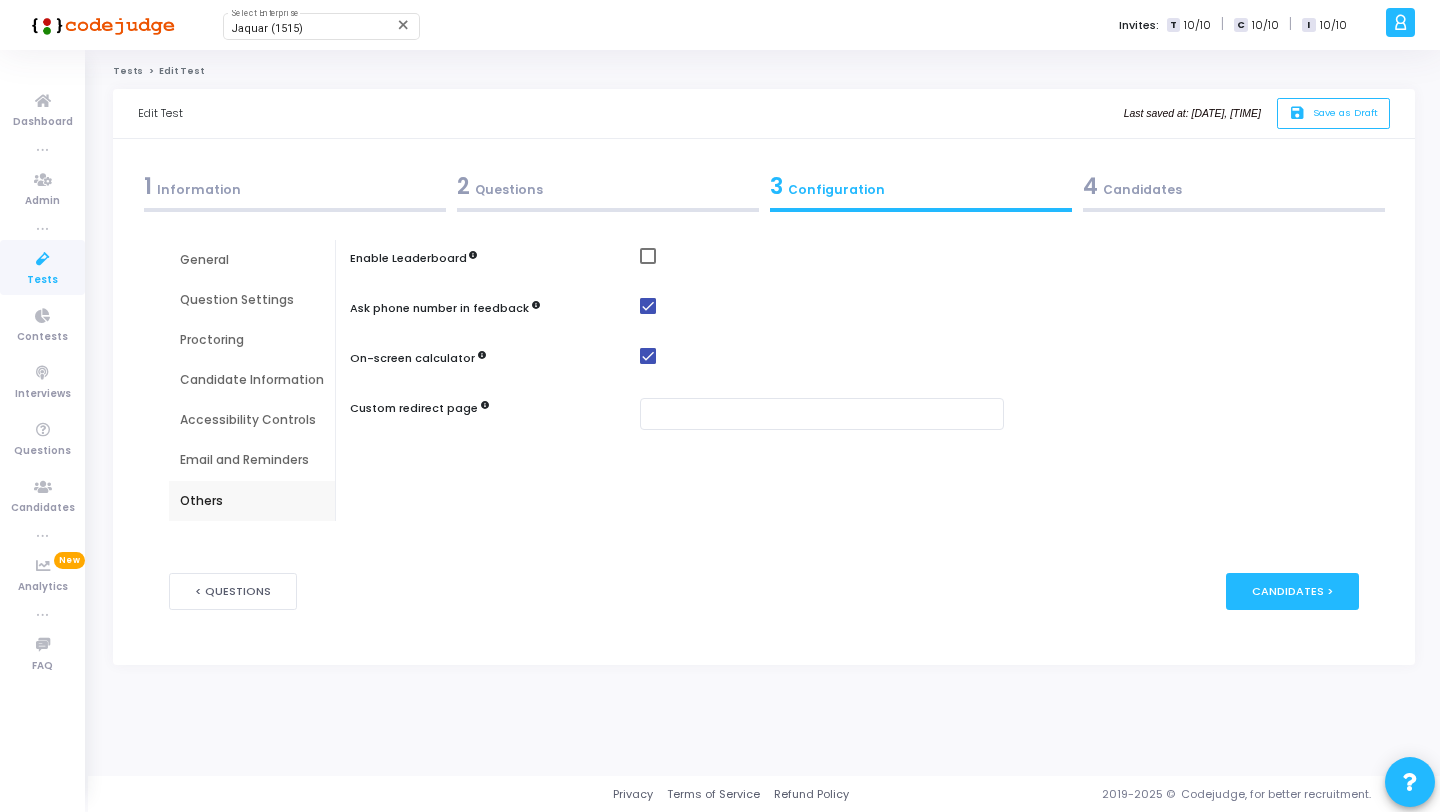 click on "4  Candidates" at bounding box center (1233, 191) 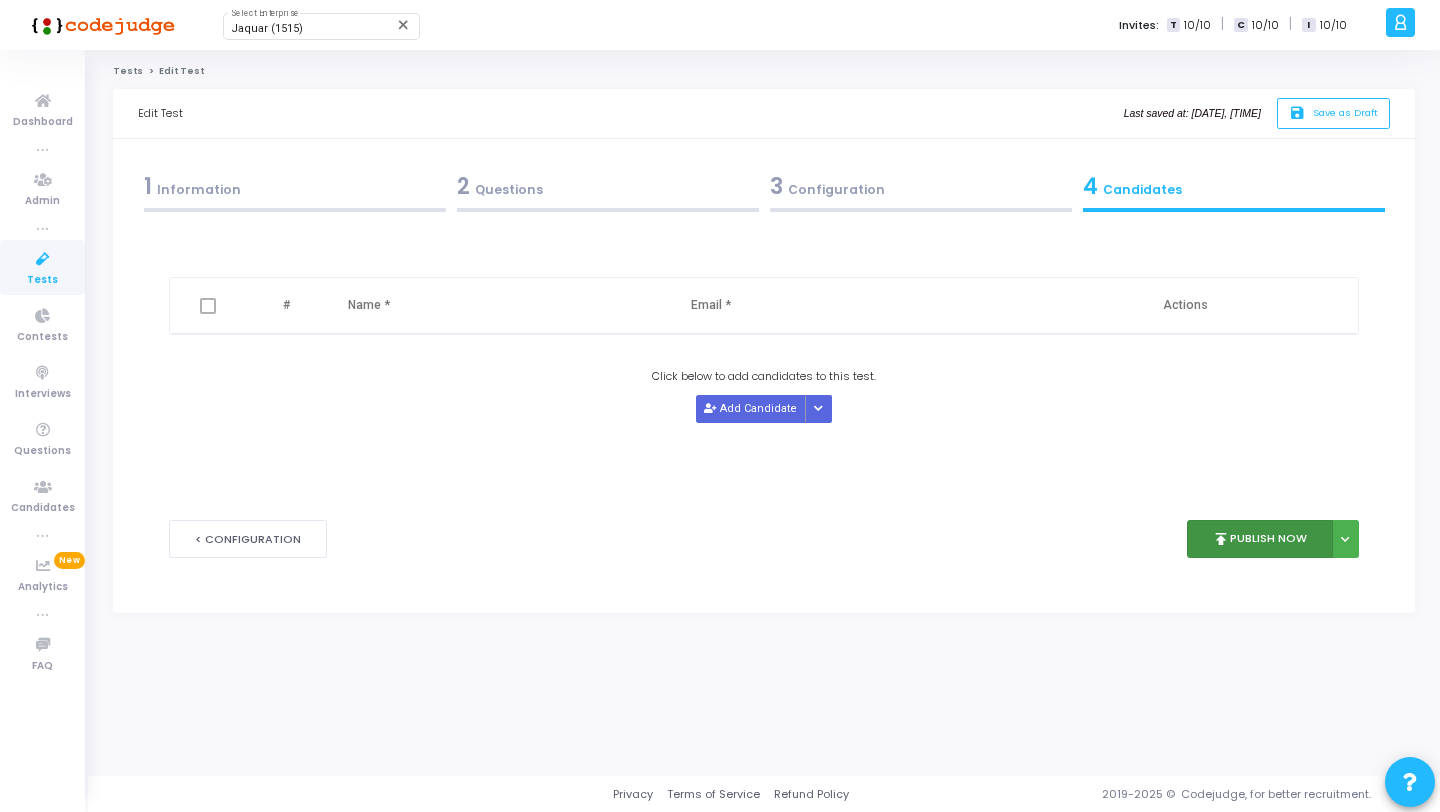 click on "publish" at bounding box center [1221, 539] 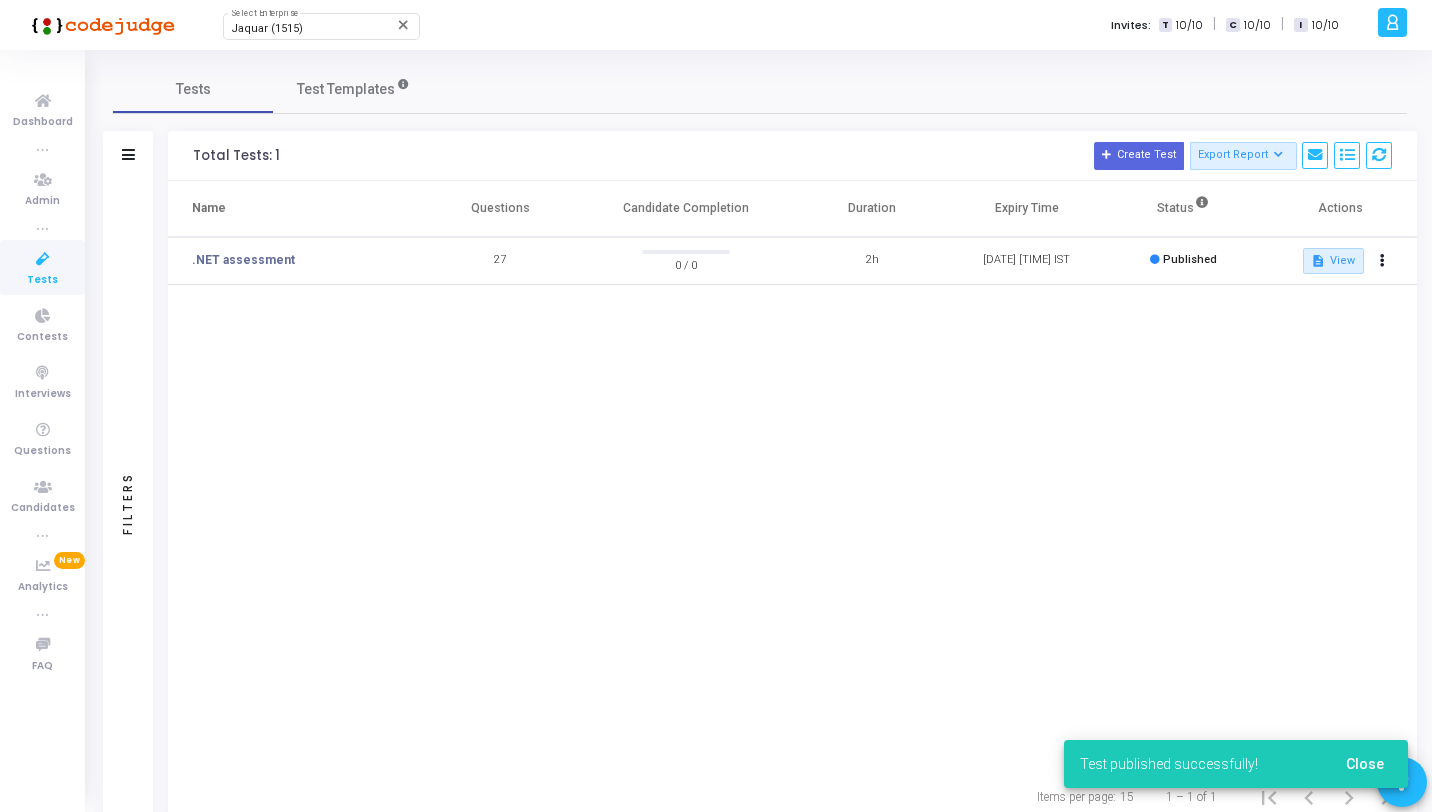 click at bounding box center (43, 259) 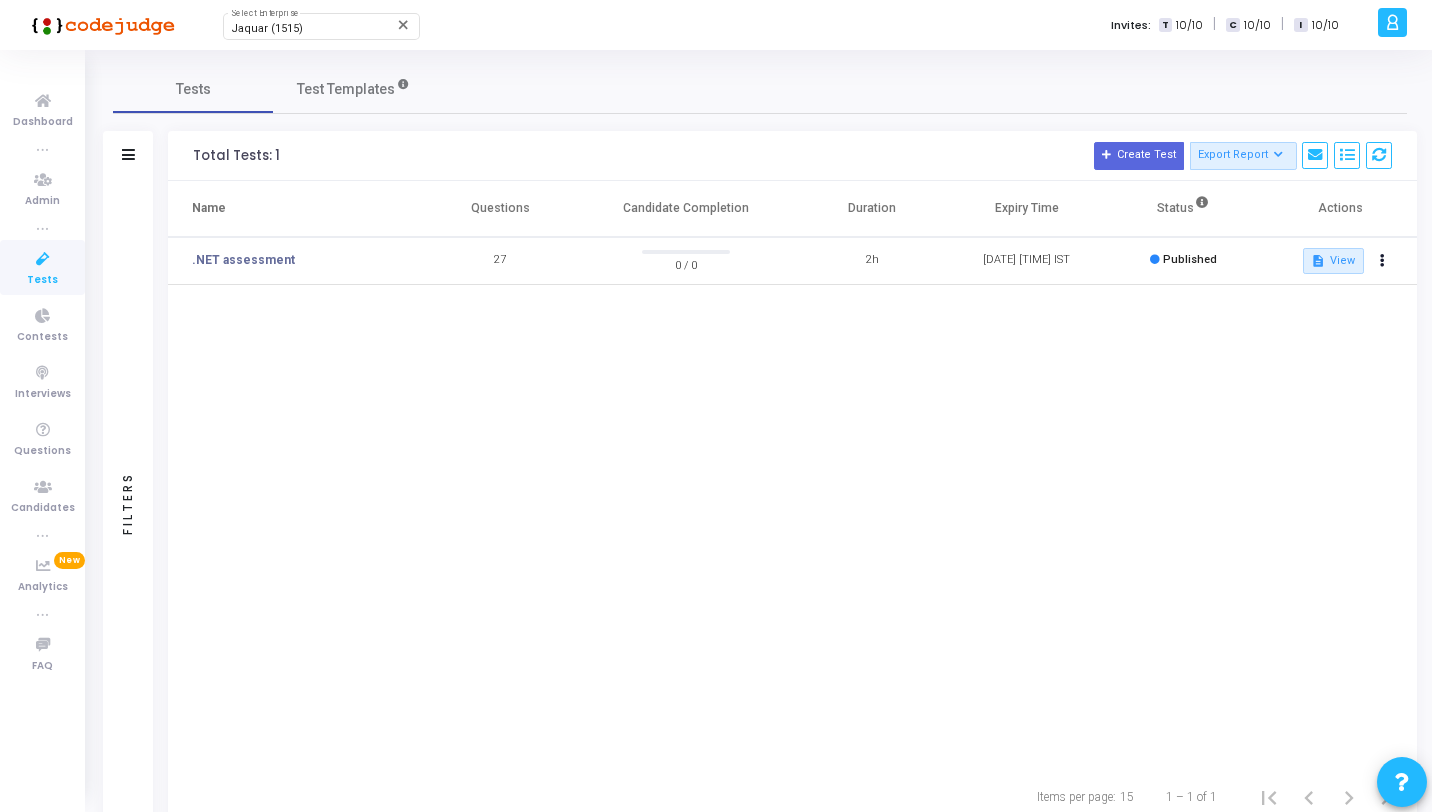 click at bounding box center (43, 259) 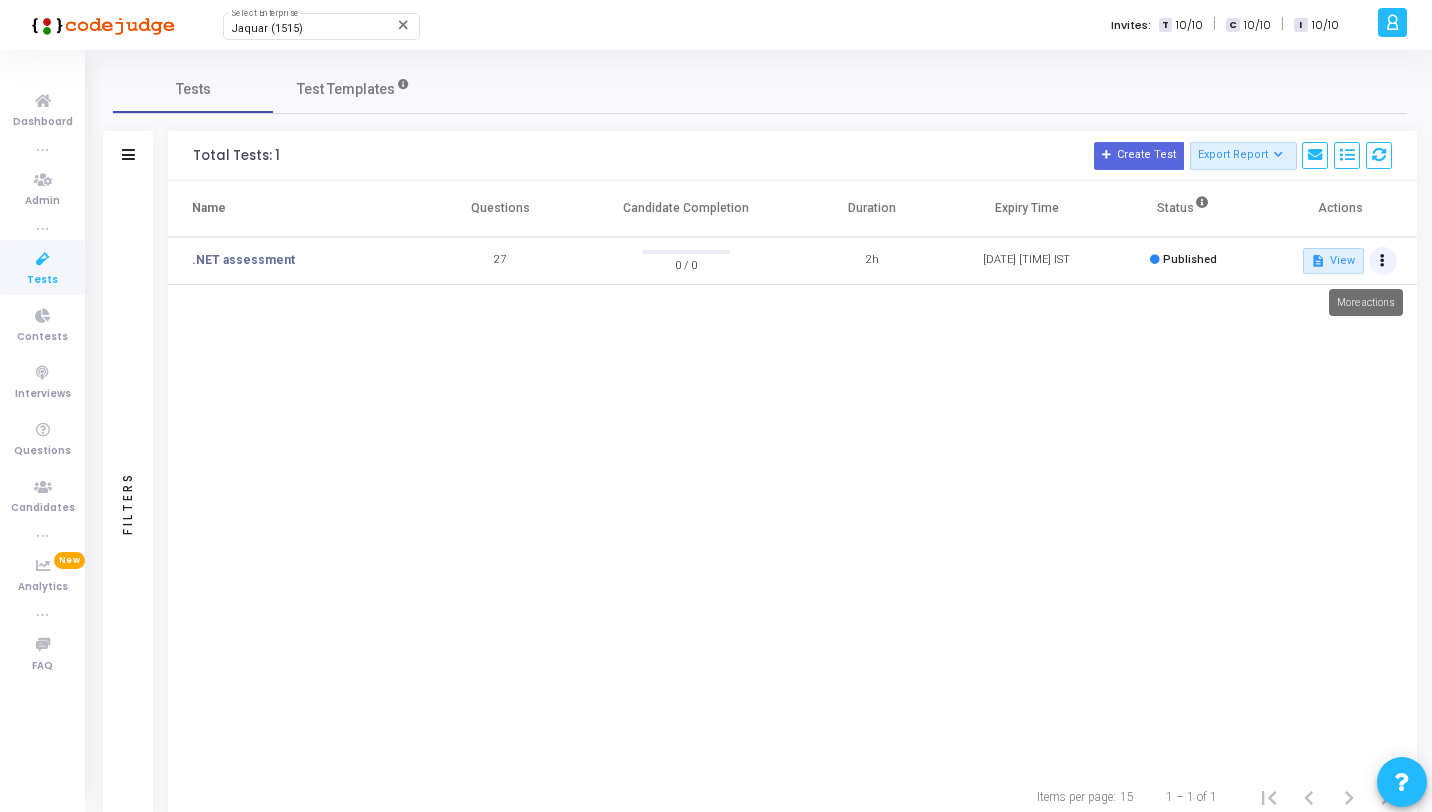 click at bounding box center (1383, 261) 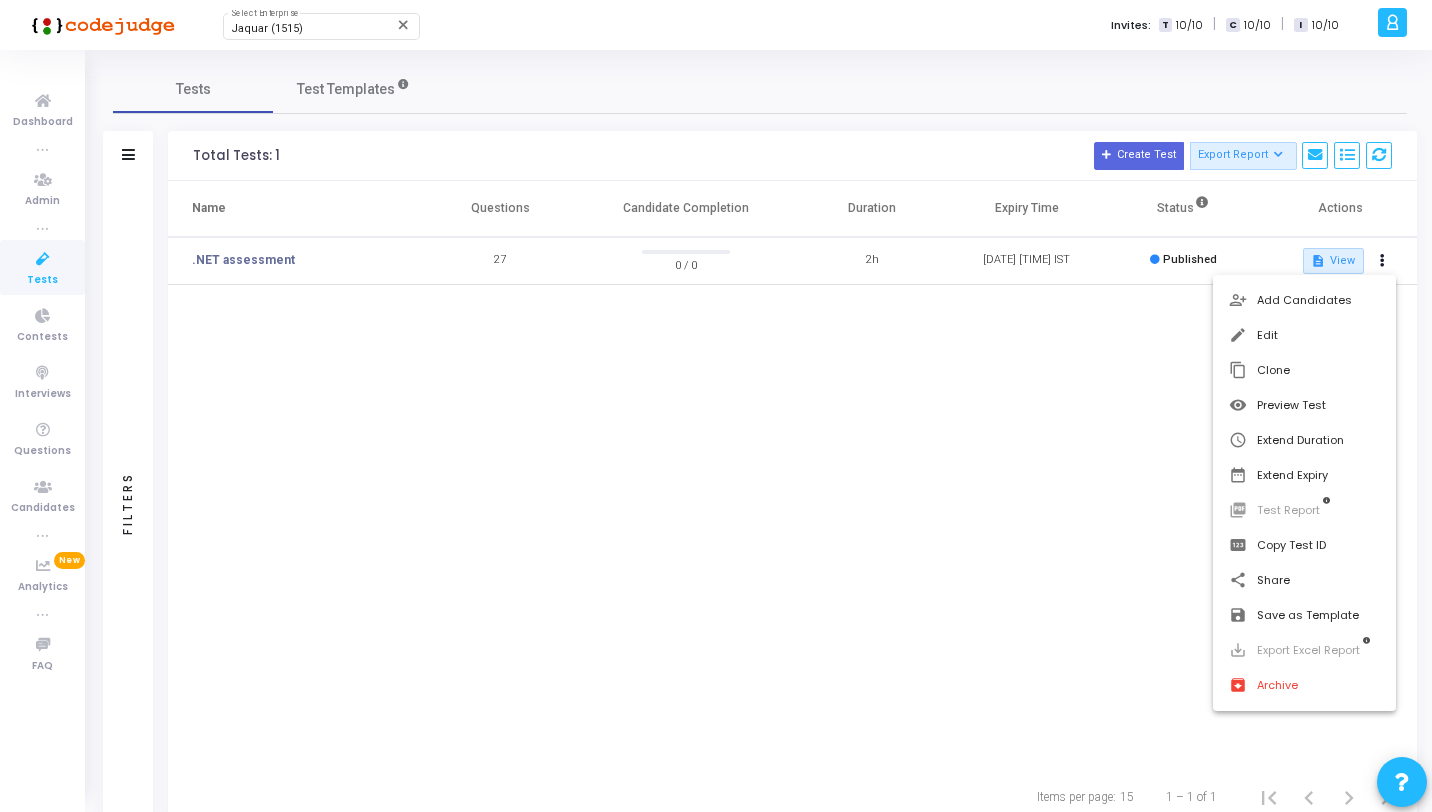 click at bounding box center [716, 406] 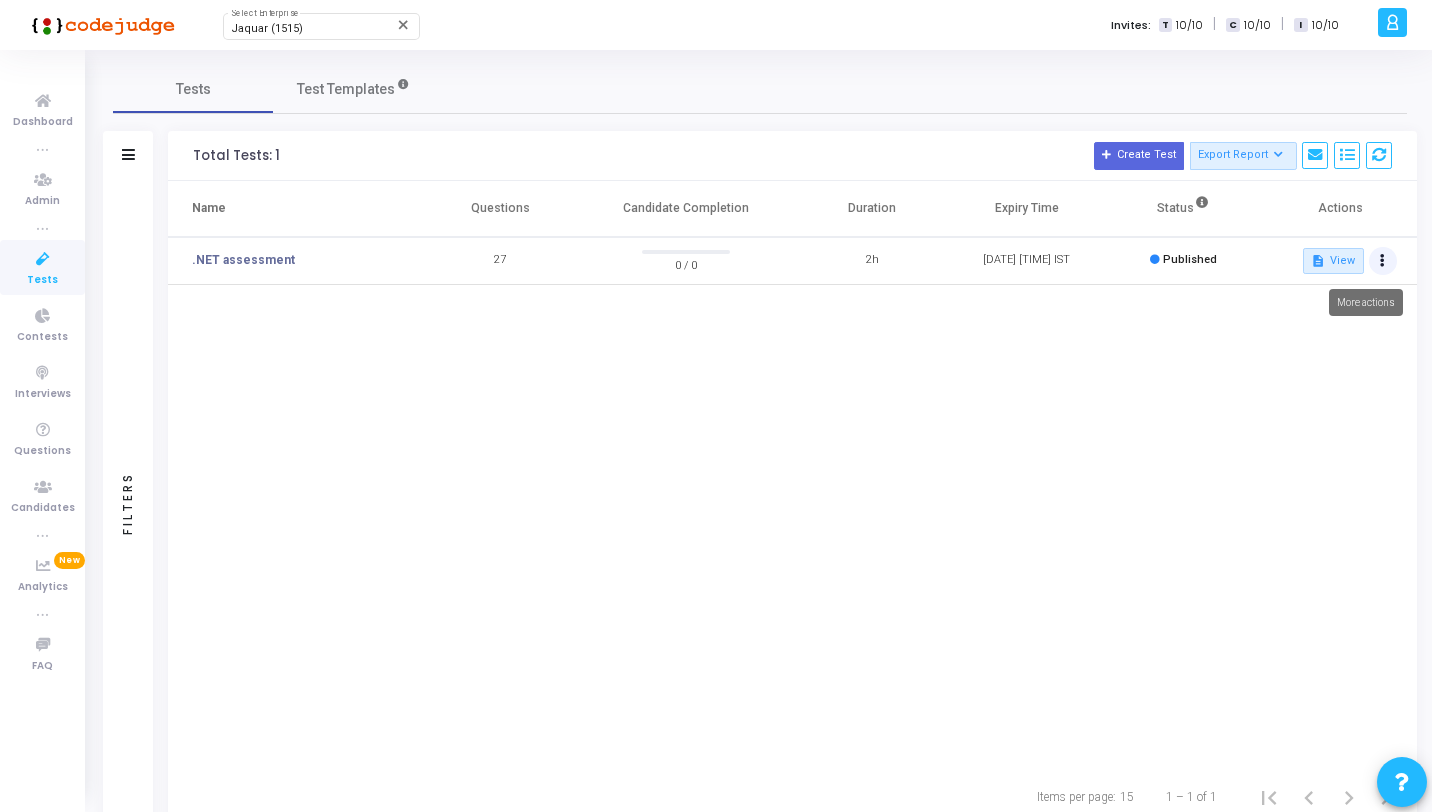 click at bounding box center (1383, 261) 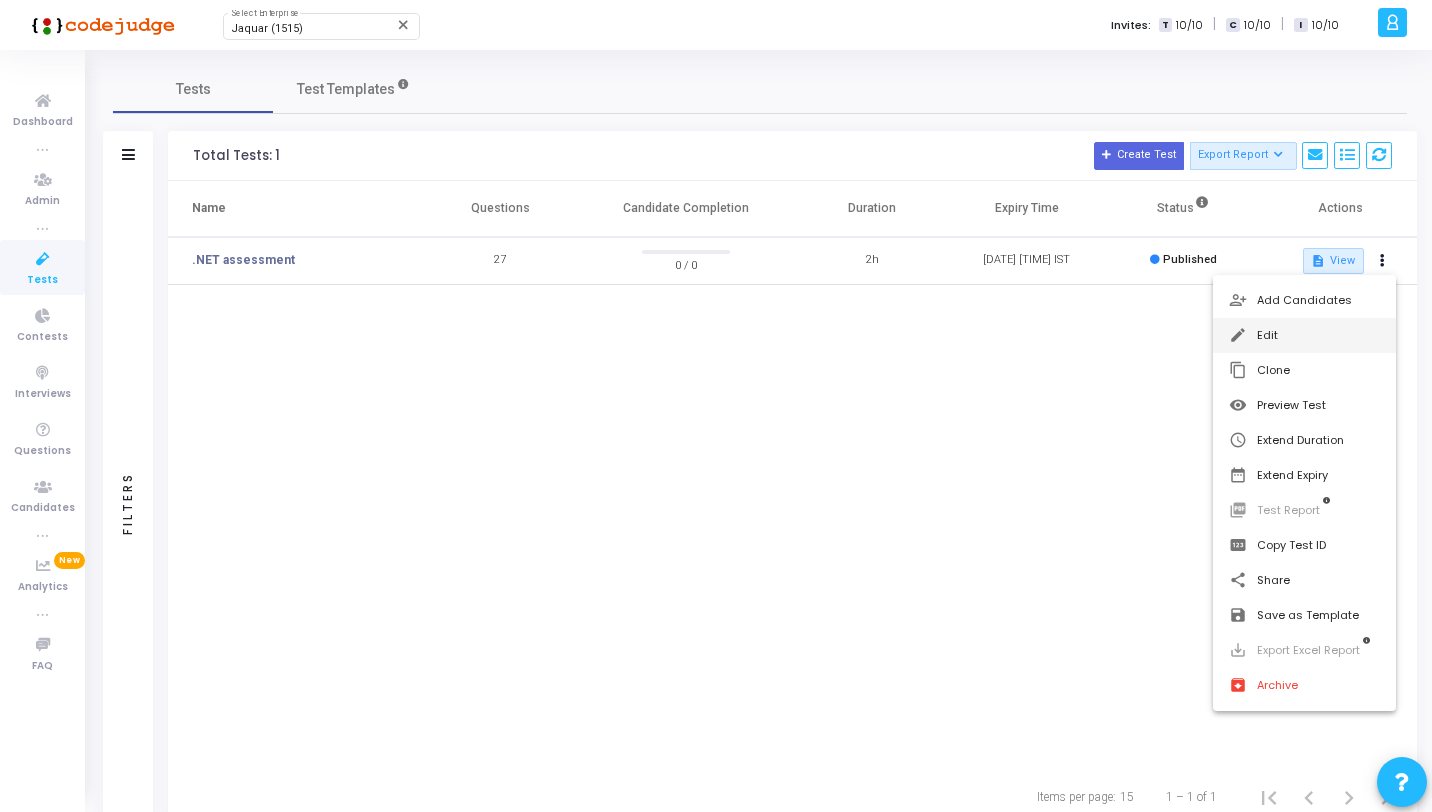 click on "edit  Edit" at bounding box center (1304, 335) 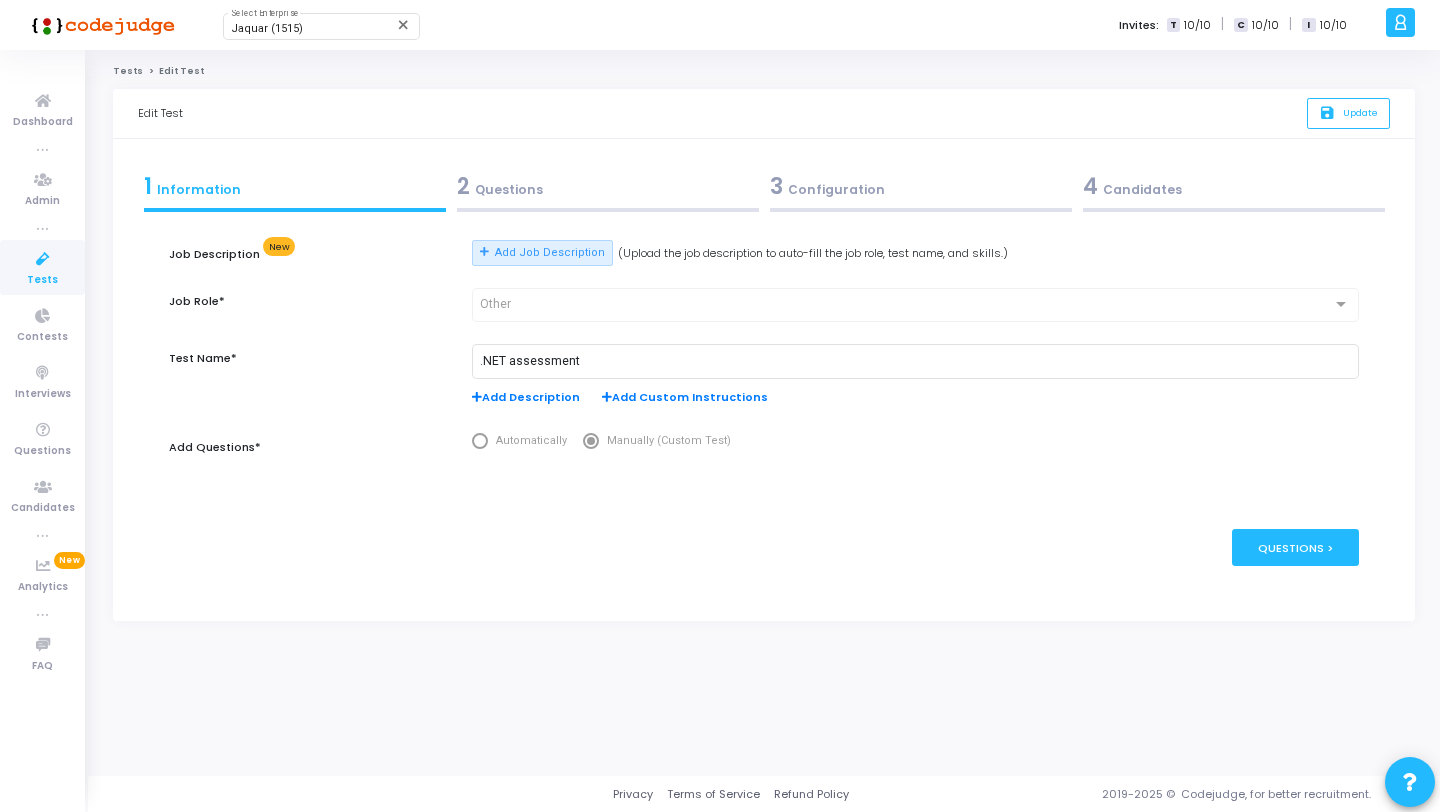click at bounding box center [608, 210] 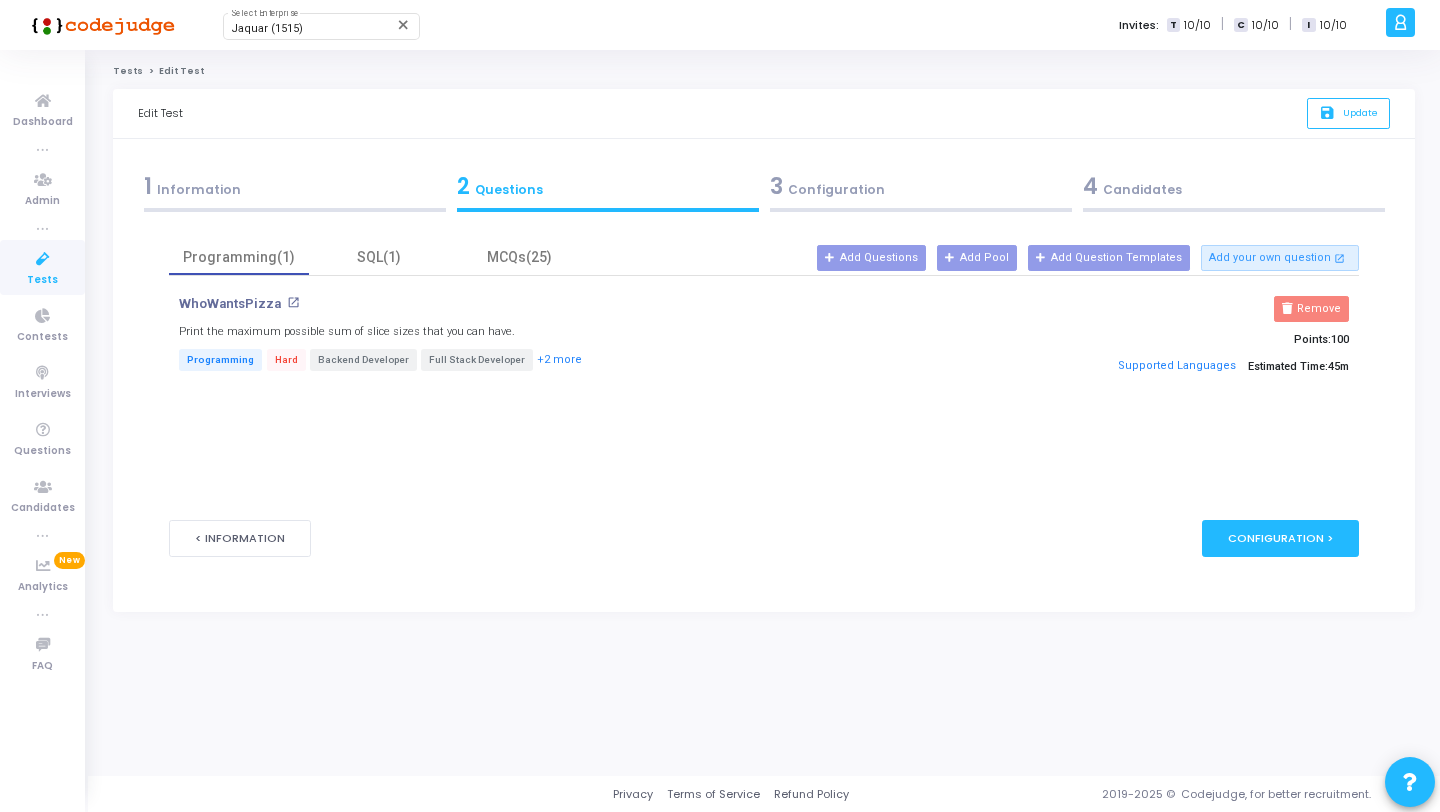 click on "3  Configuration" at bounding box center (920, 191) 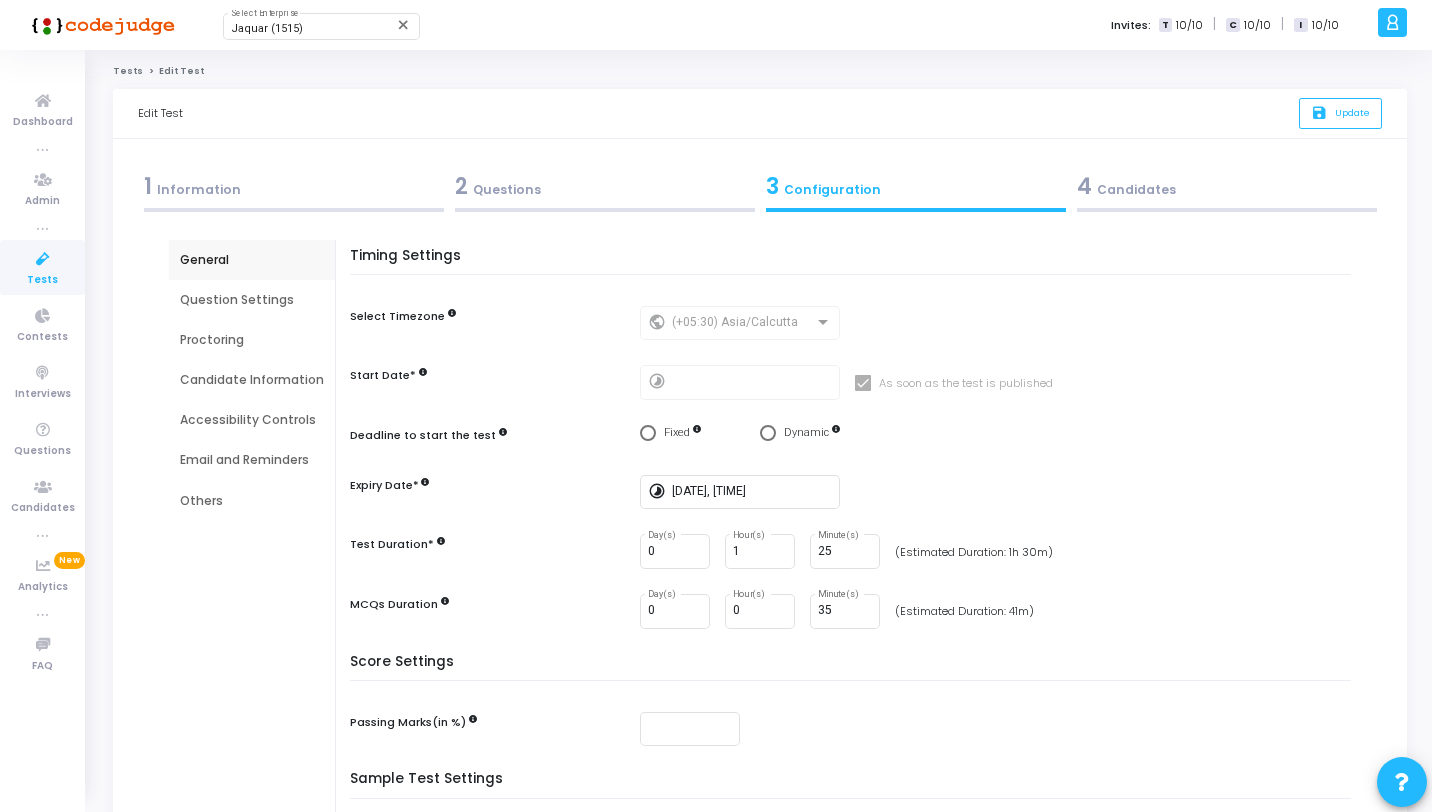 click on "Email and Reminders" at bounding box center (252, 460) 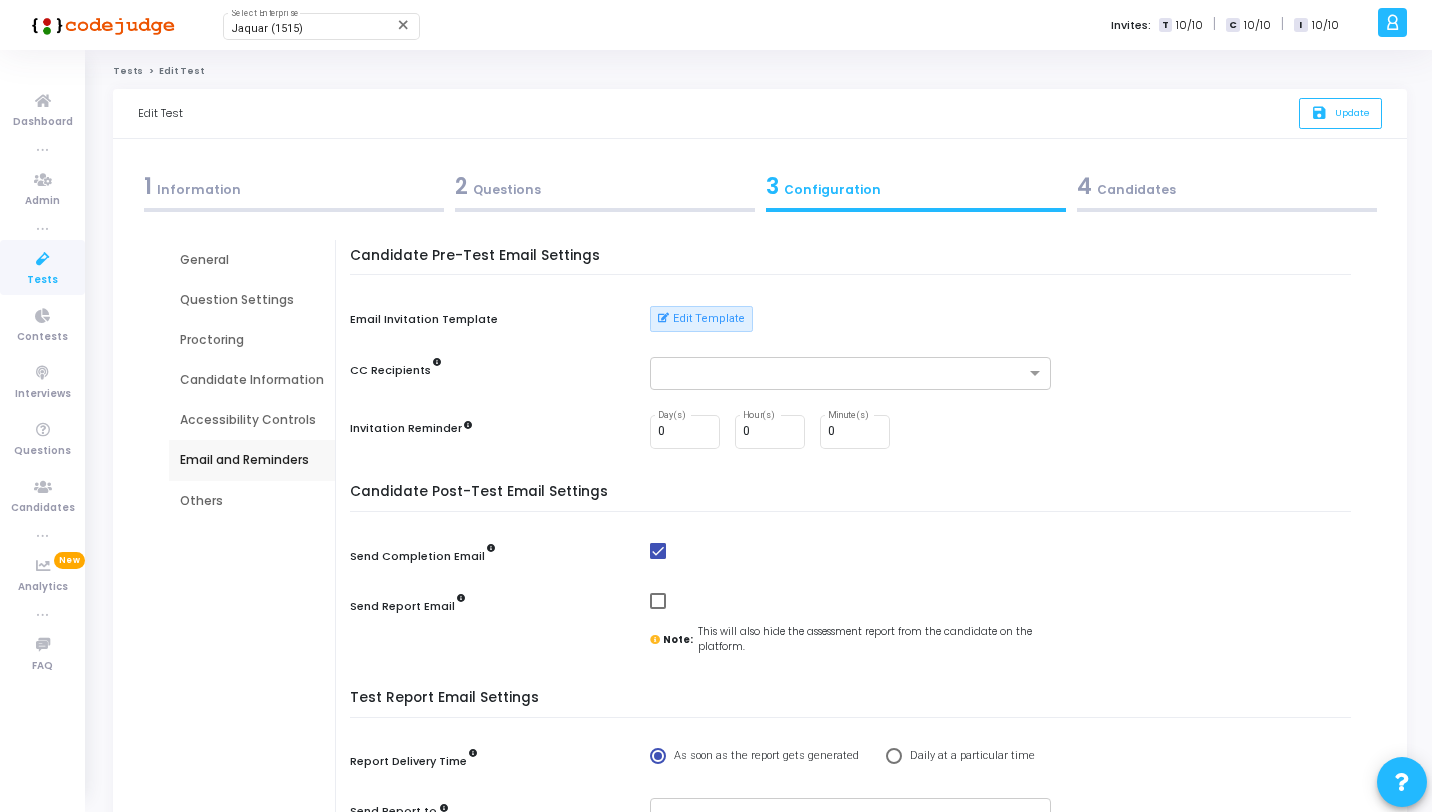 click on "Accessibility Controls" at bounding box center (252, 420) 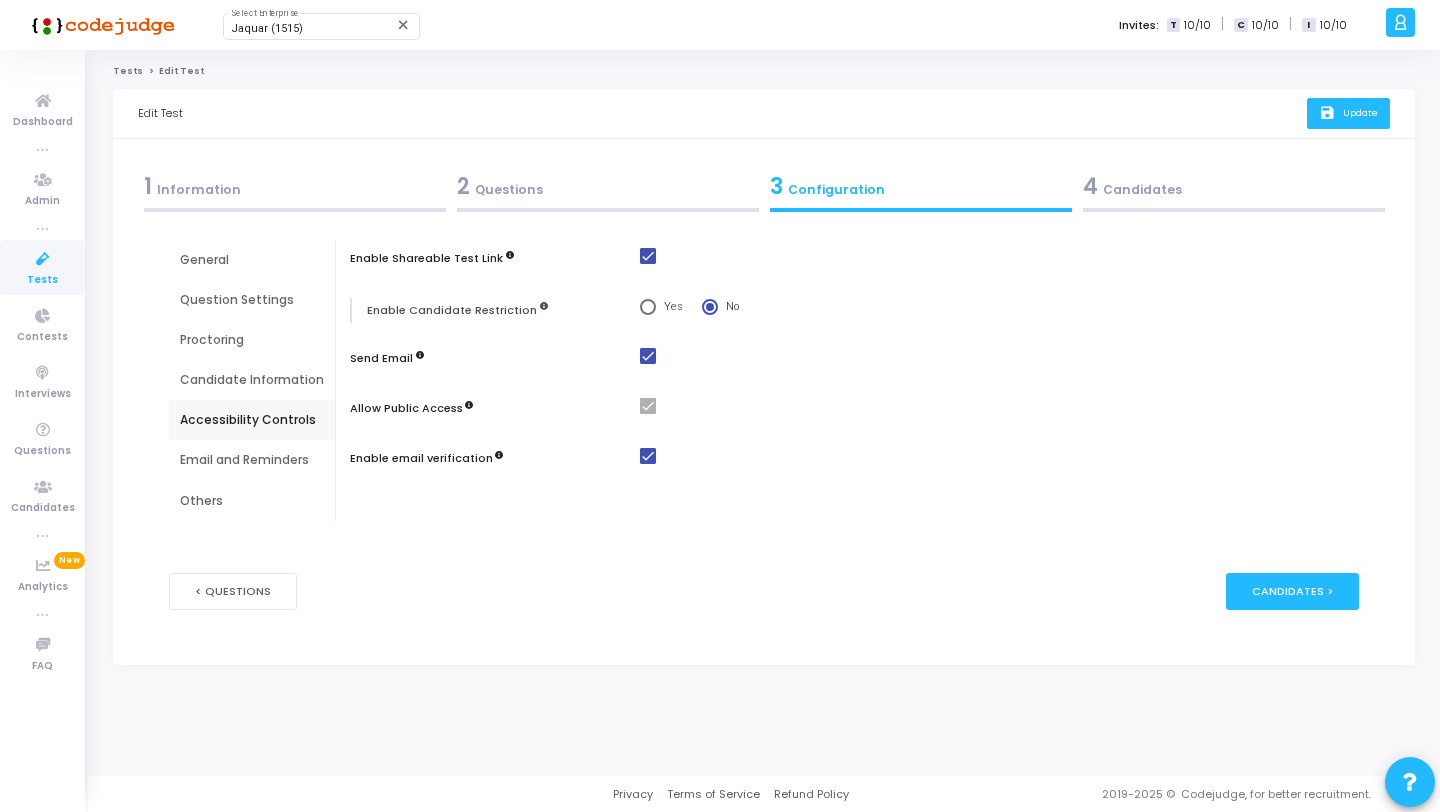 click on "Update" 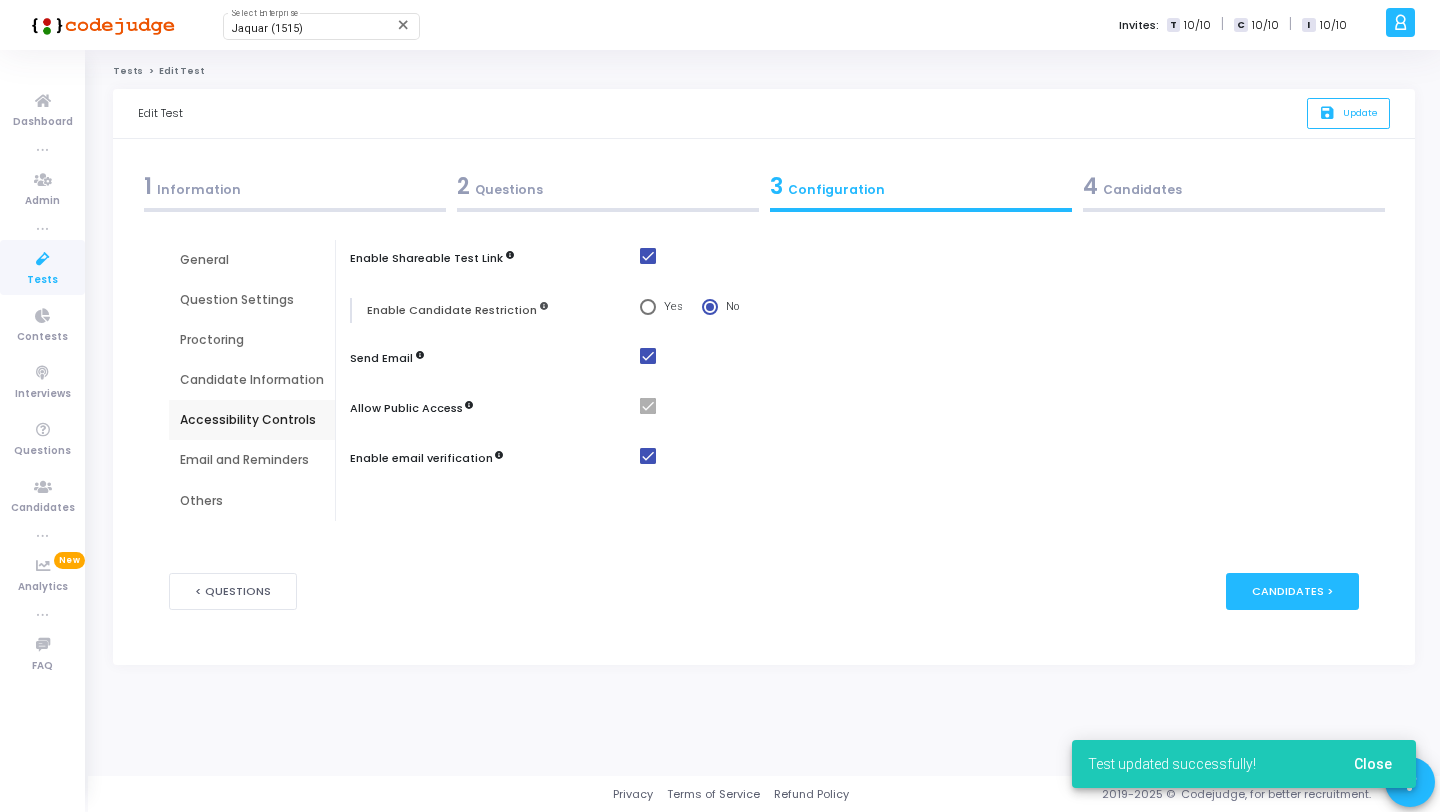 click at bounding box center [43, 259] 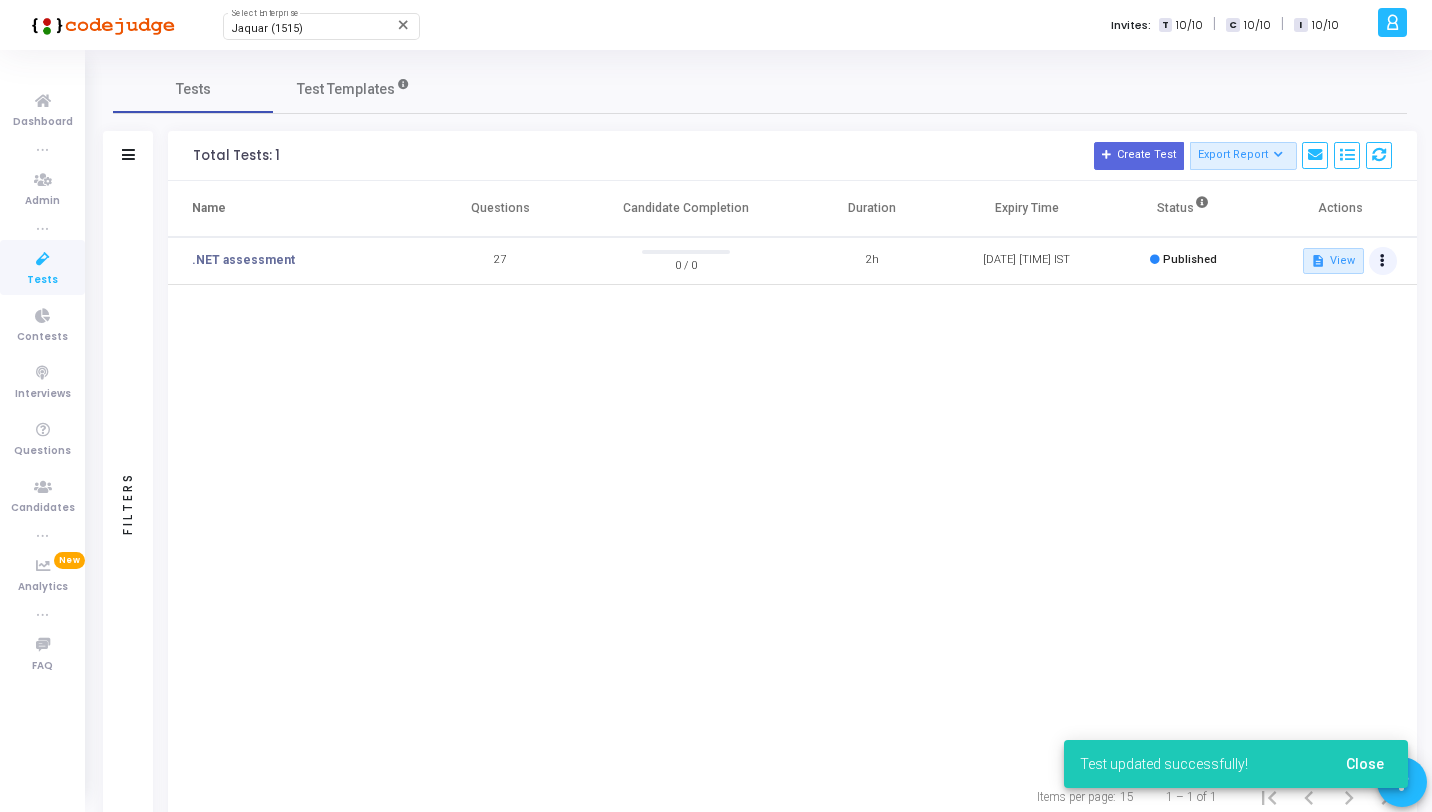 click at bounding box center (1383, 261) 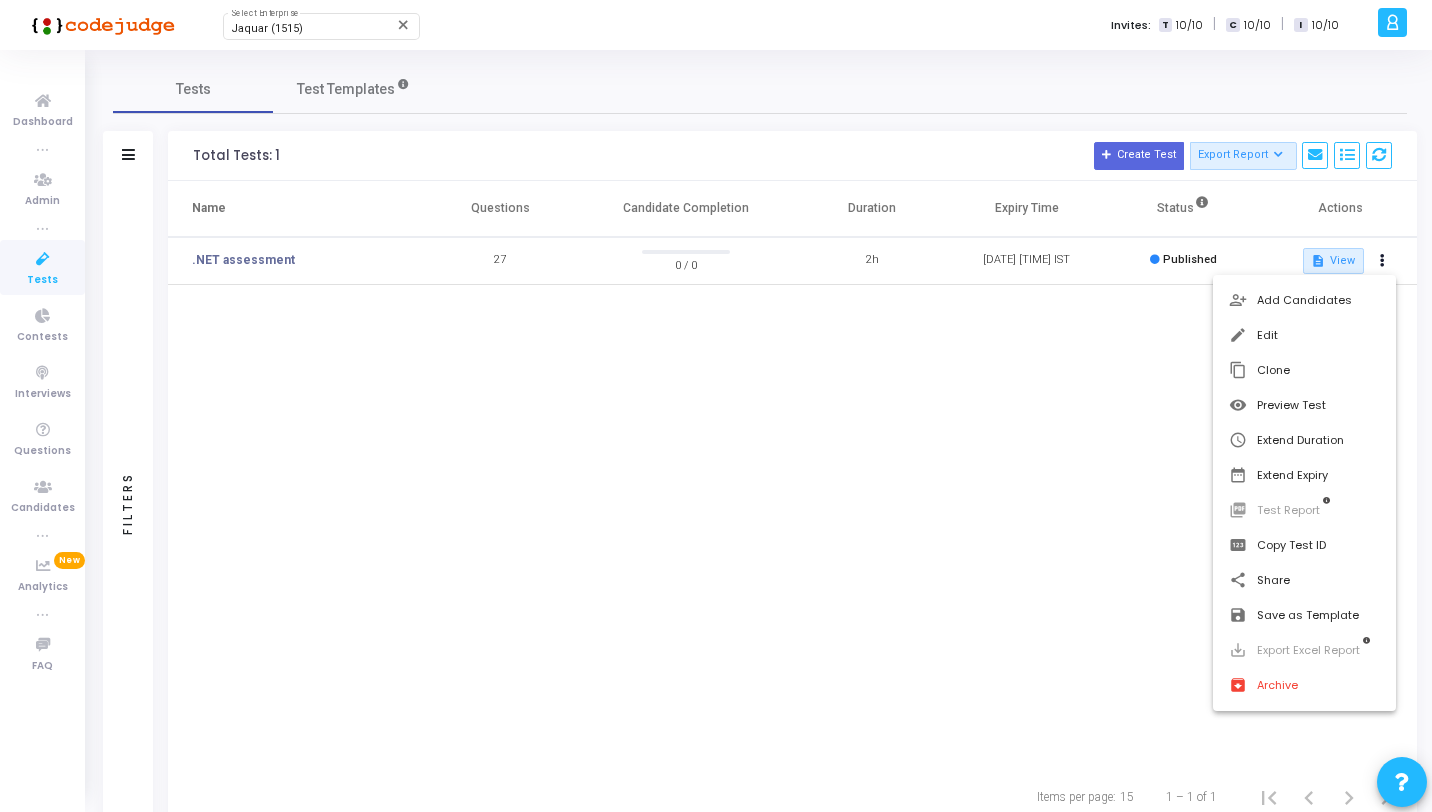 click at bounding box center (716, 406) 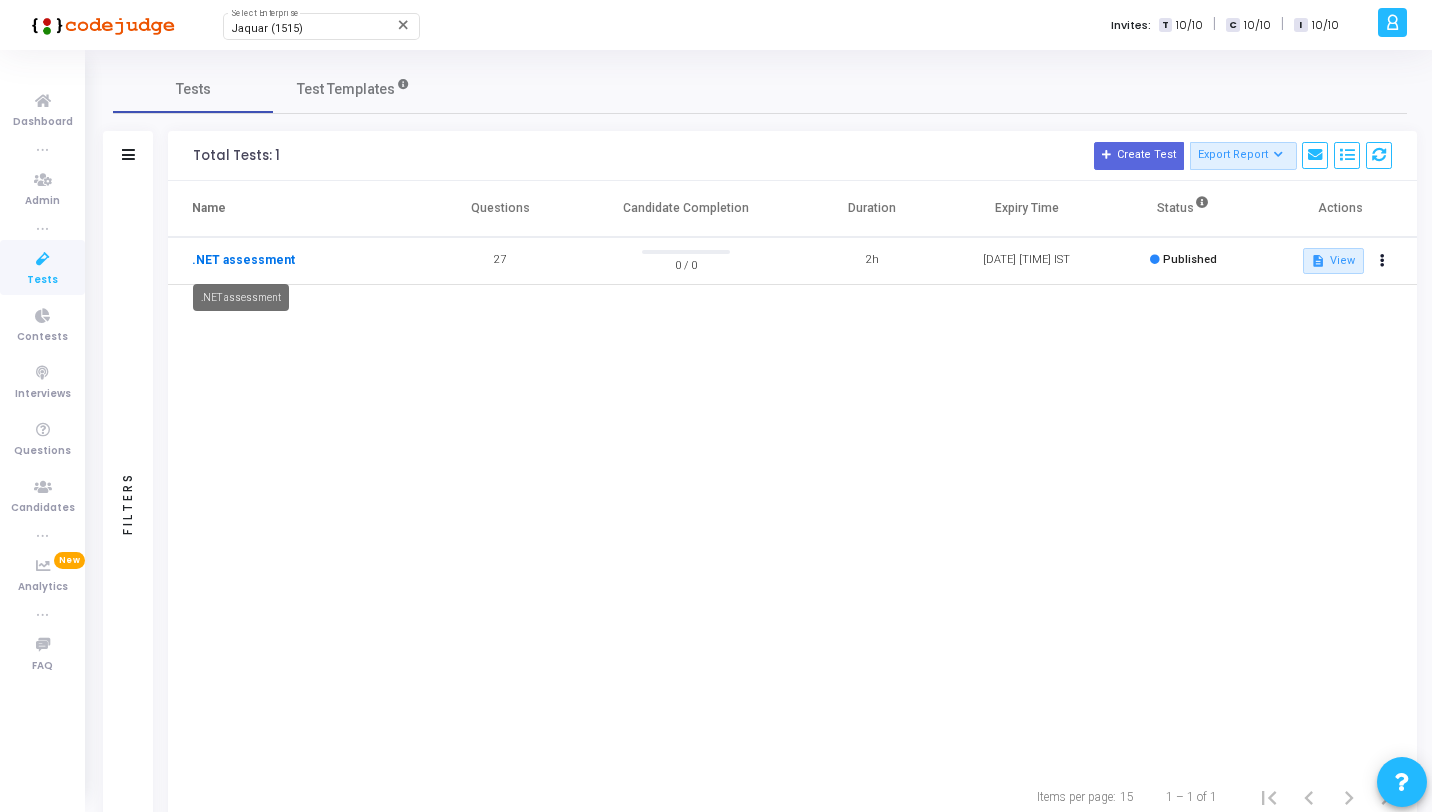click on ".NET assessment" at bounding box center [243, 260] 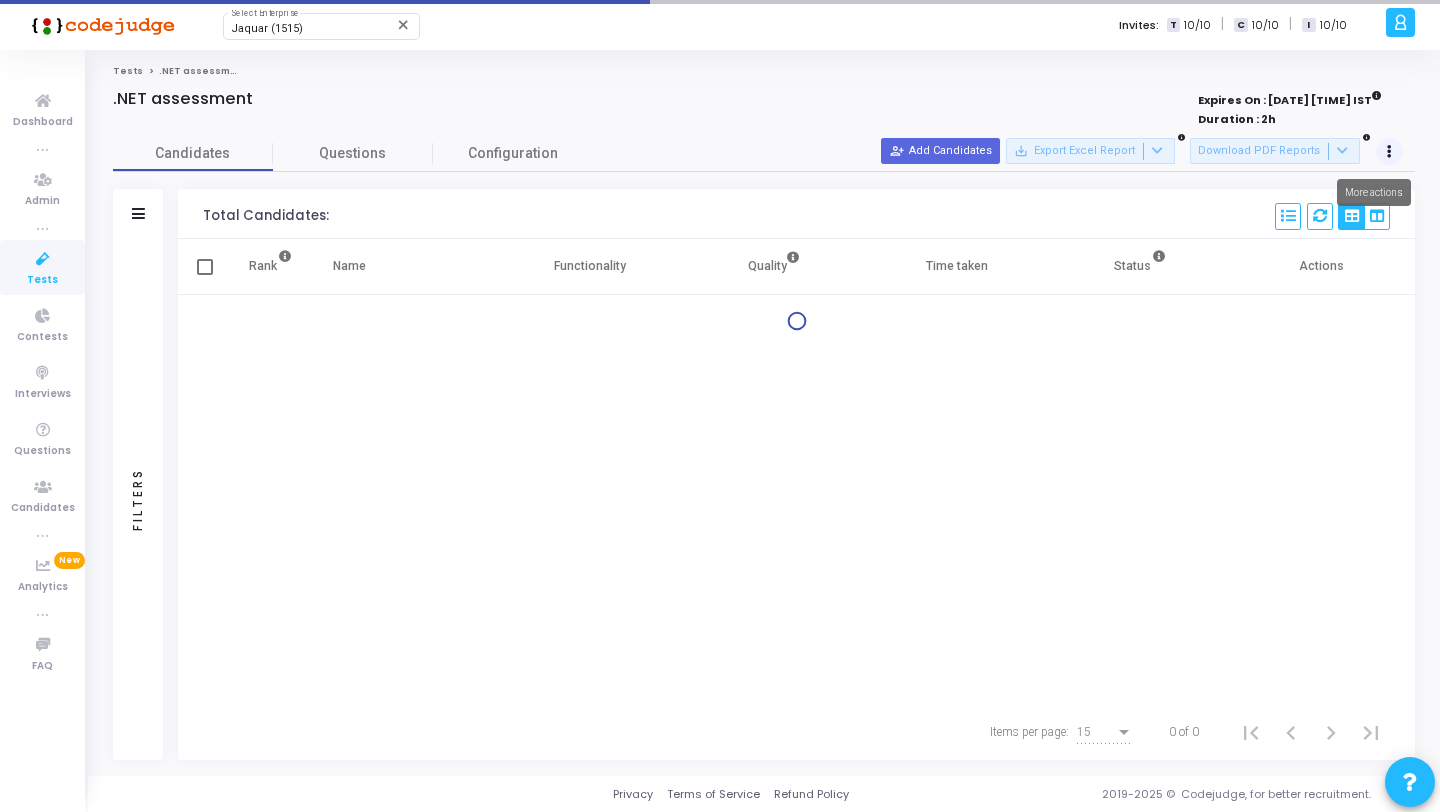 click at bounding box center [1390, 152] 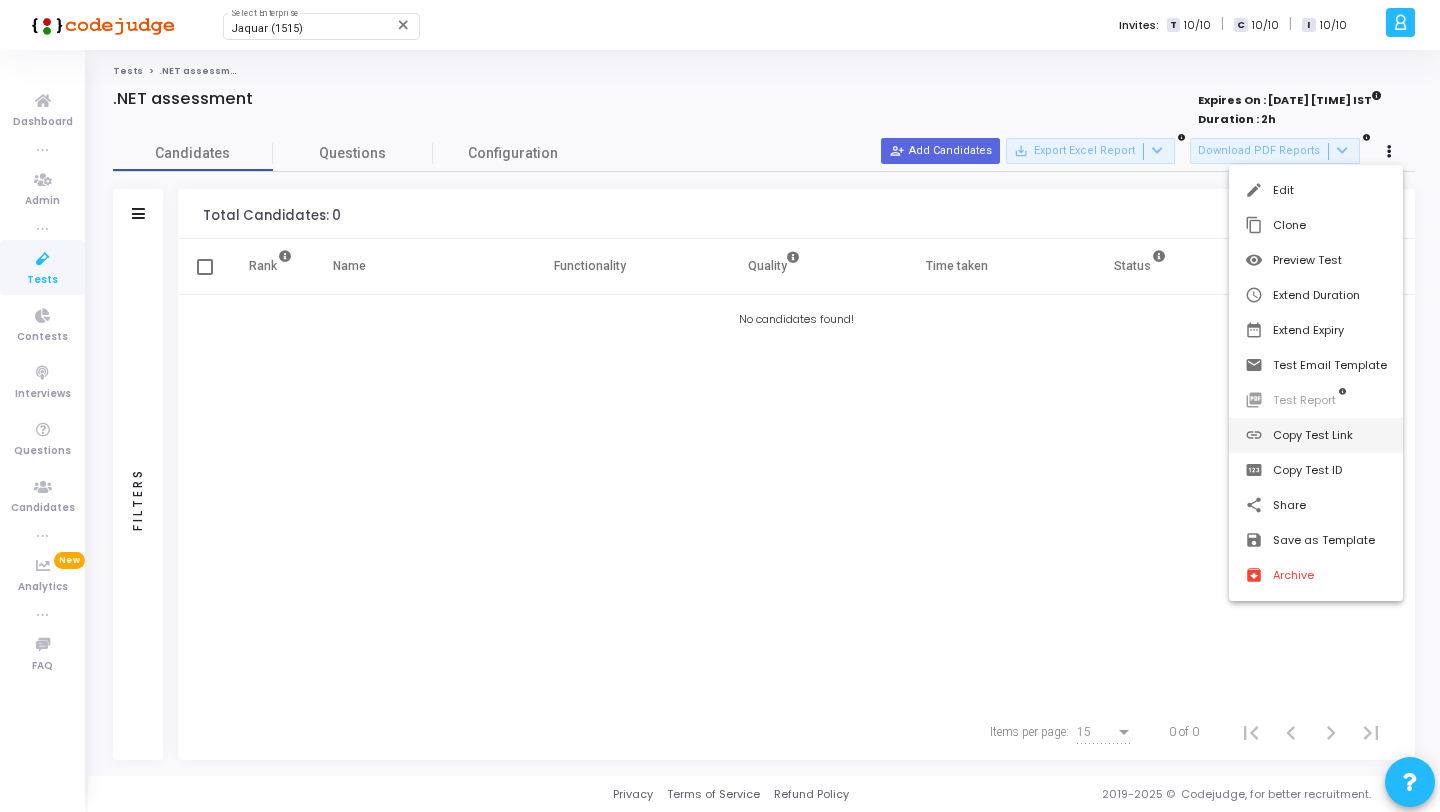 click on "link  Copy Test Link" at bounding box center (1316, 435) 